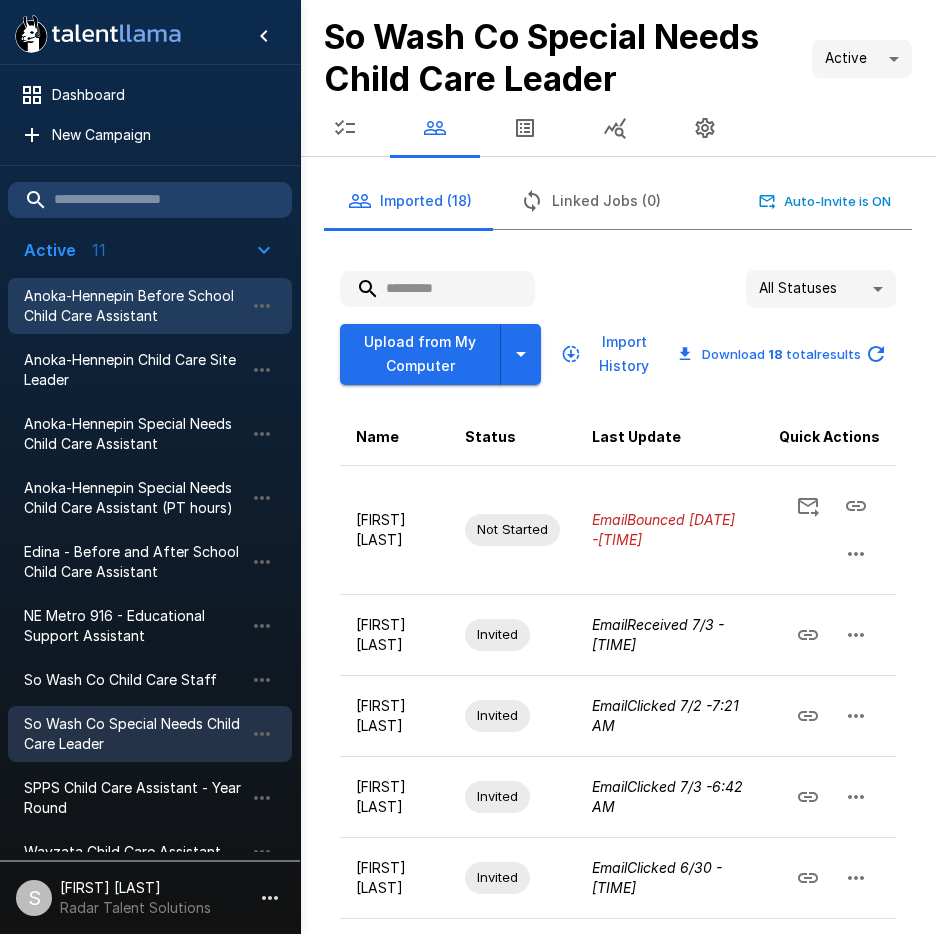 scroll, scrollTop: 0, scrollLeft: 0, axis: both 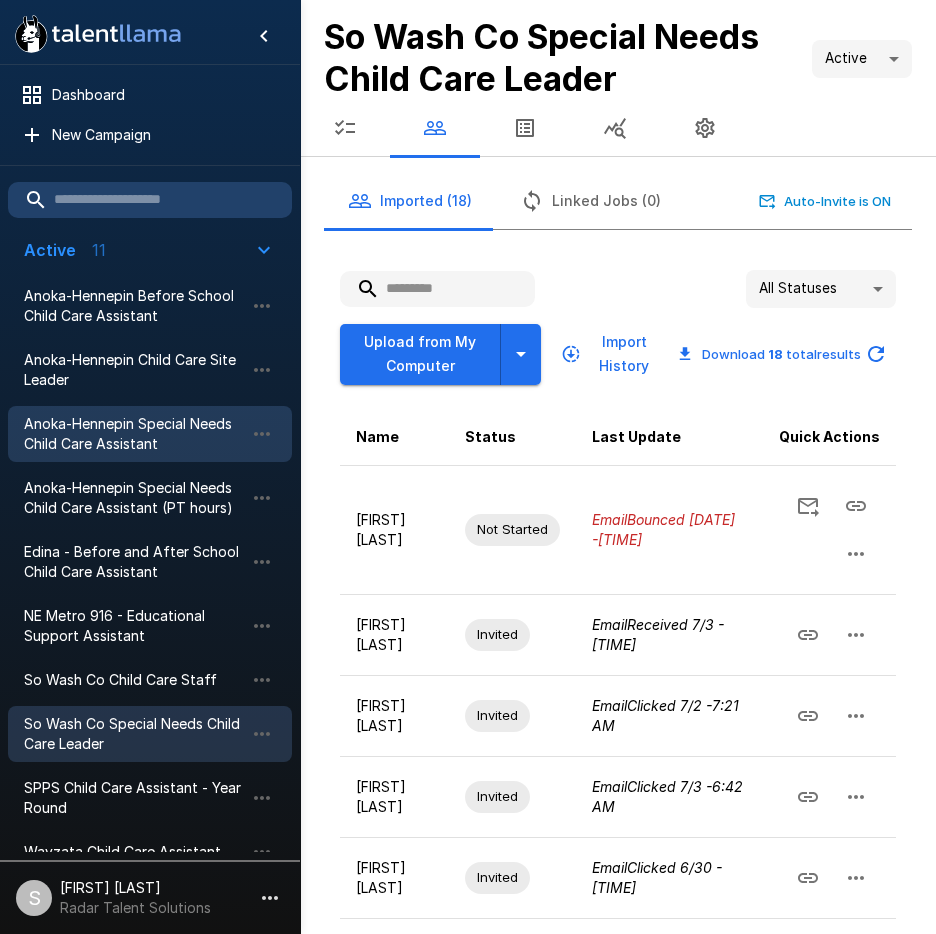 click on "Anoka-Hennepin Special Needs Child Care Assistant" at bounding box center [134, 434] 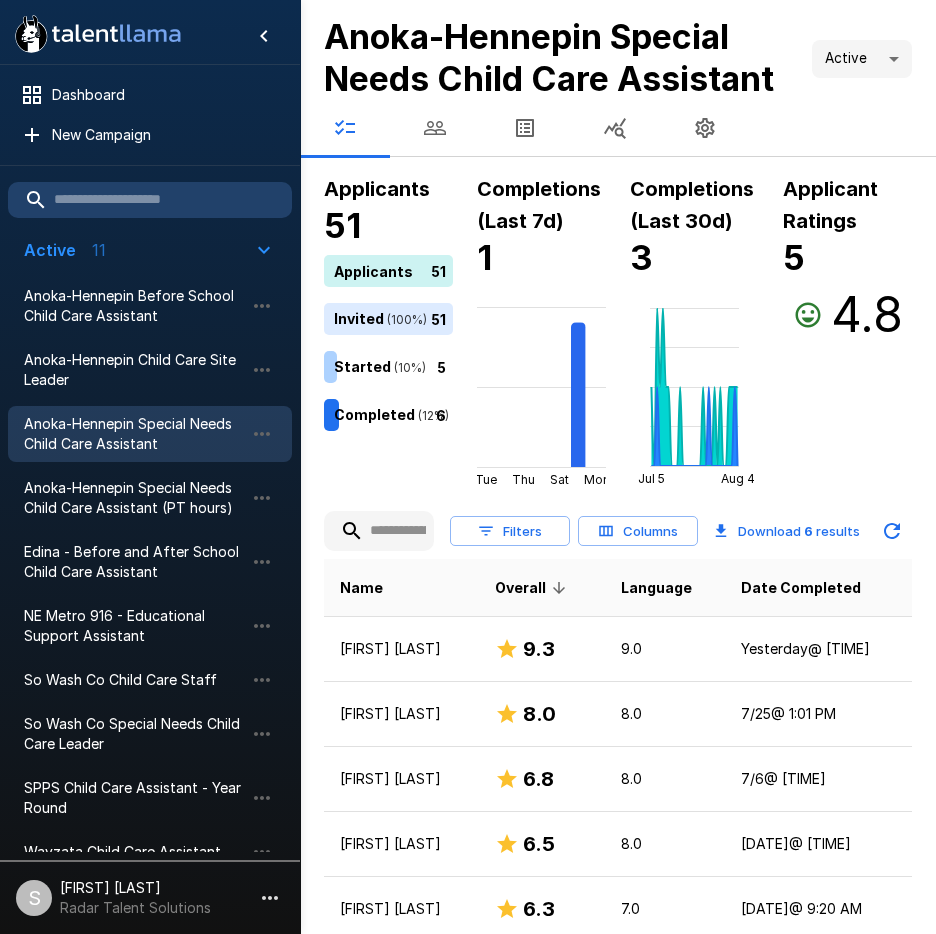 click at bounding box center (435, 128) 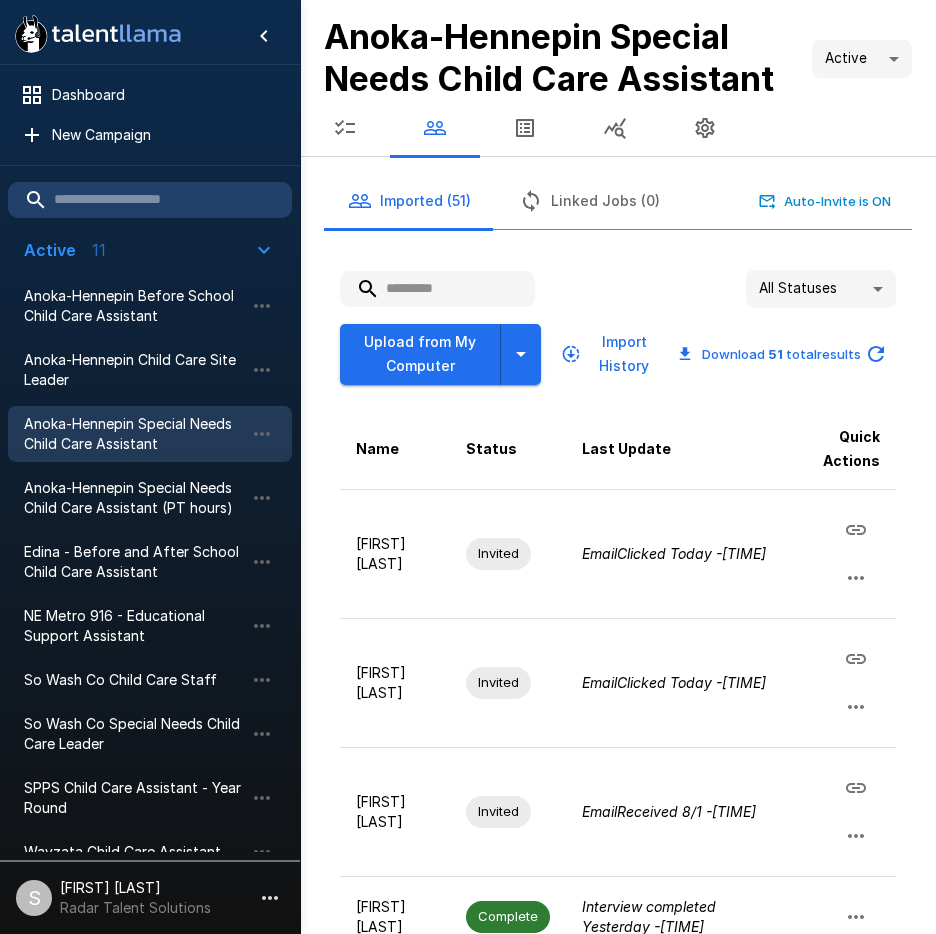 click at bounding box center (437, 289) 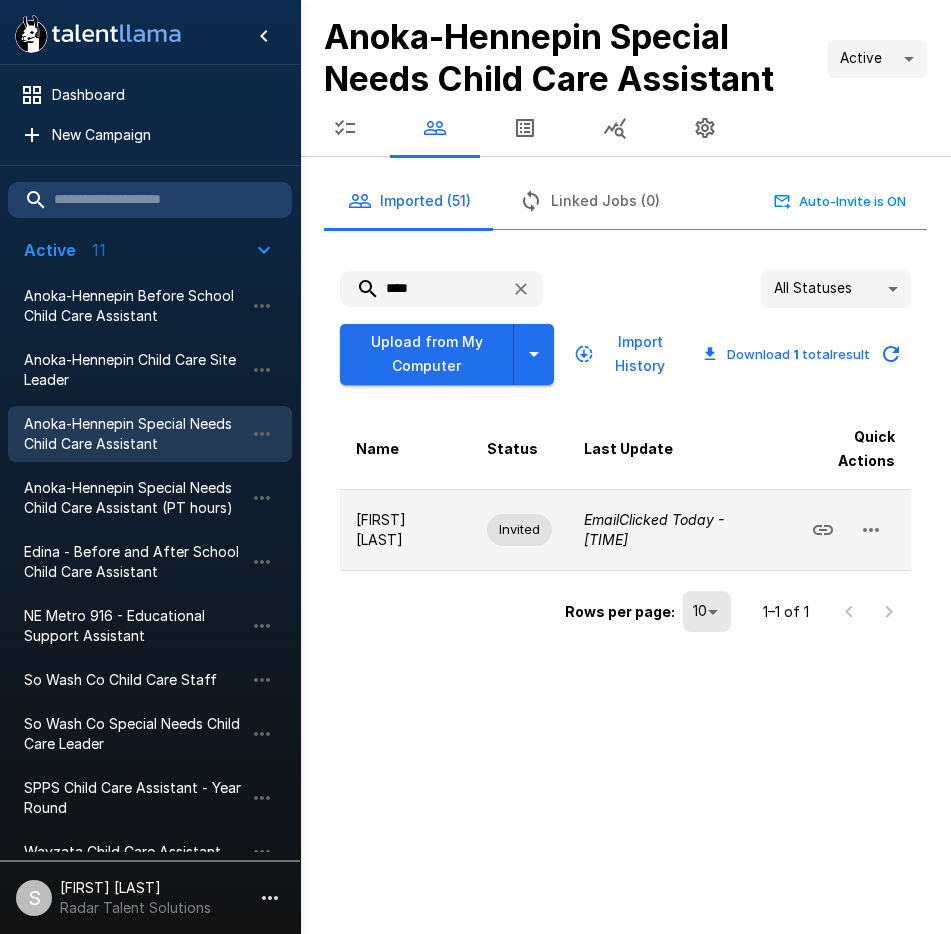 click 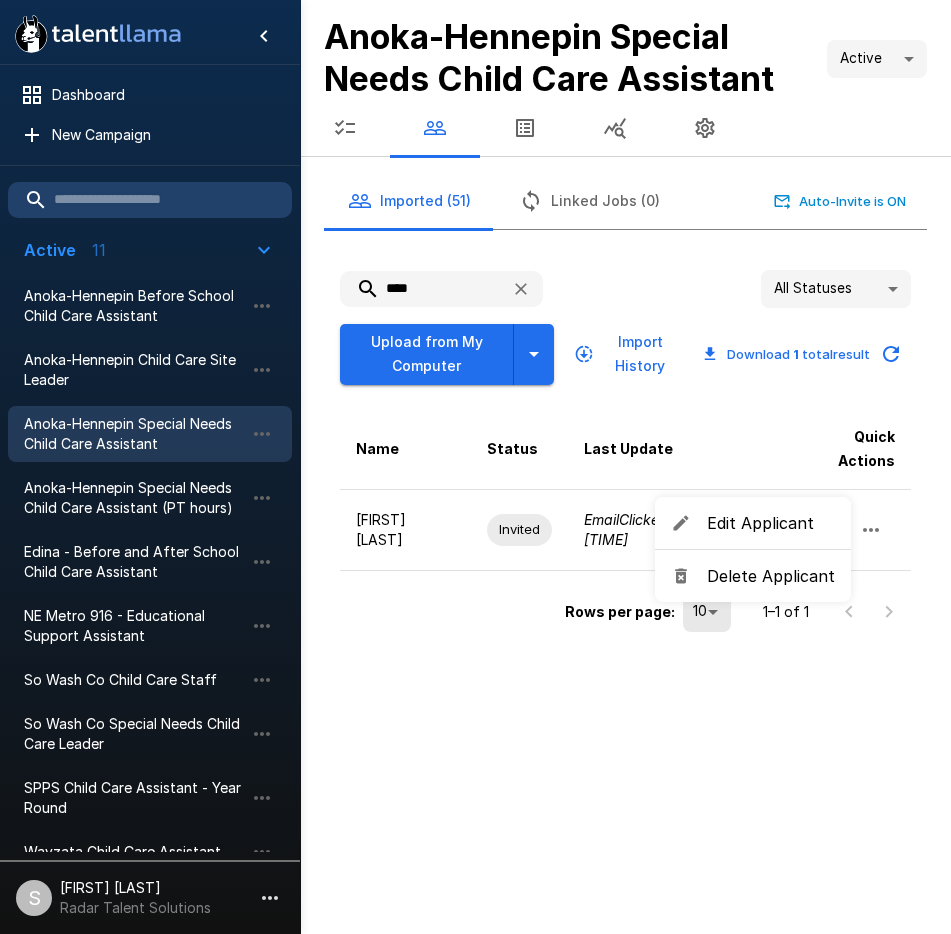 click on "Delete Applicant" at bounding box center (771, 576) 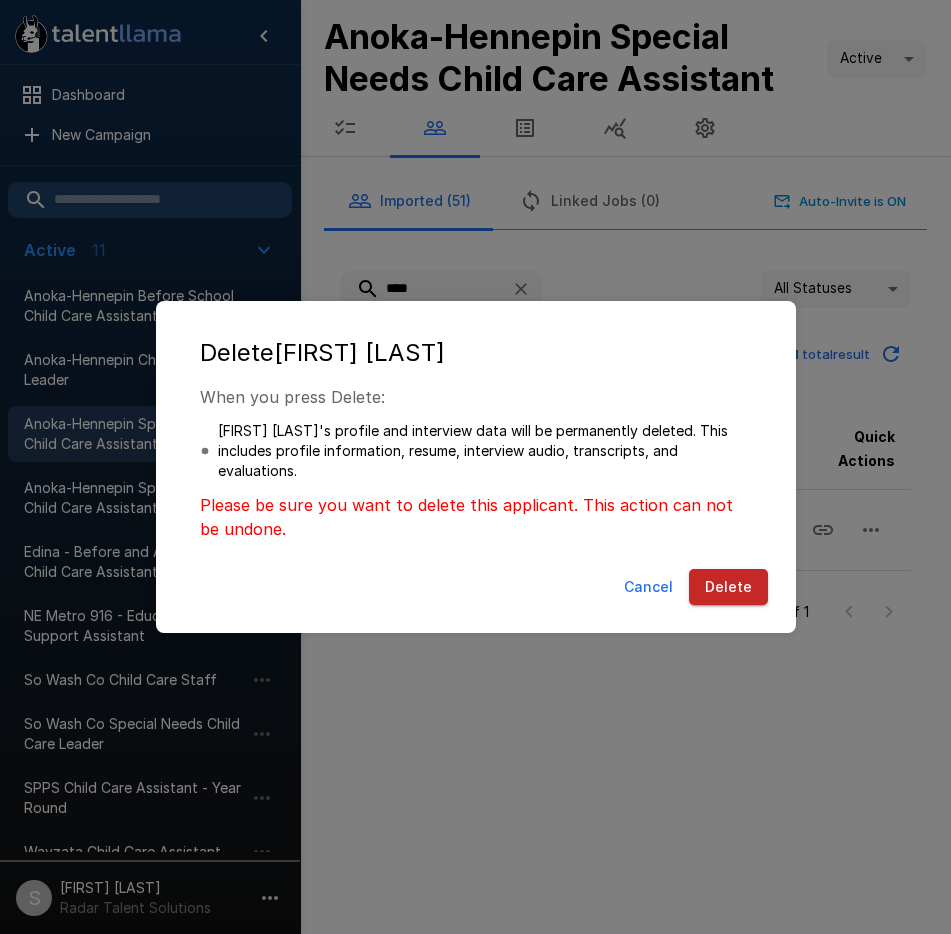 click on "Delete" at bounding box center [728, 587] 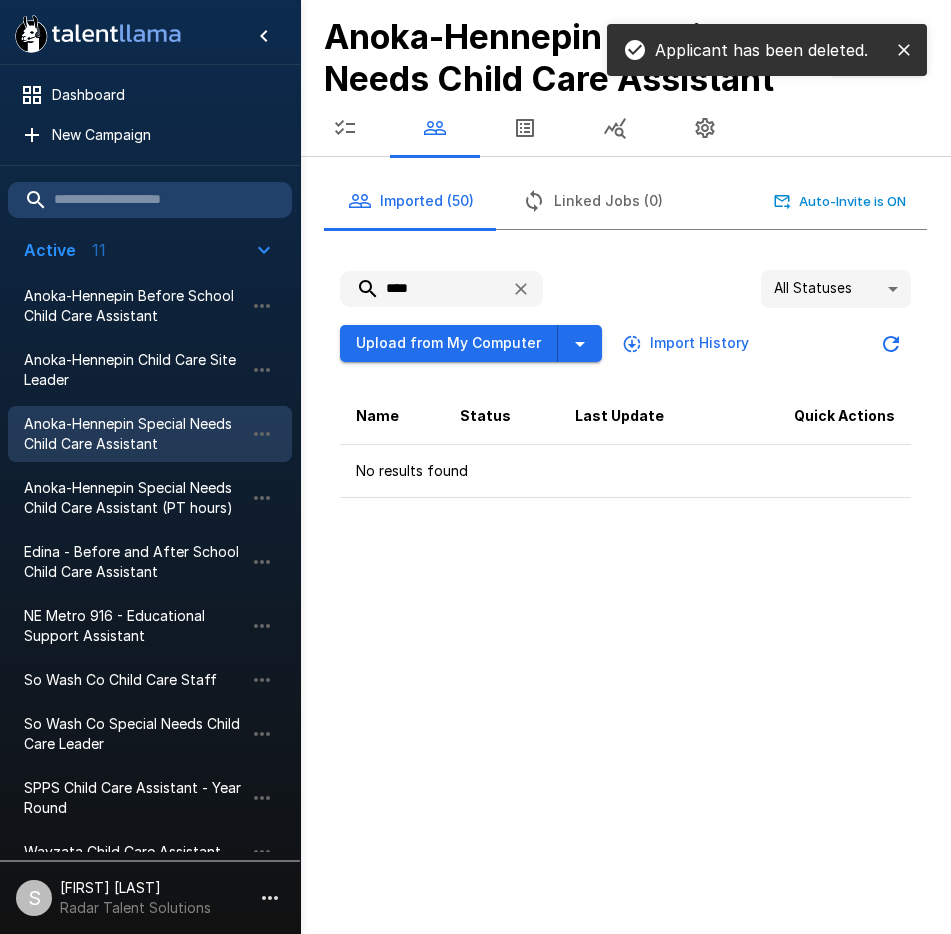 drag, startPoint x: 425, startPoint y: 283, endPoint x: 369, endPoint y: 290, distance: 56.435802 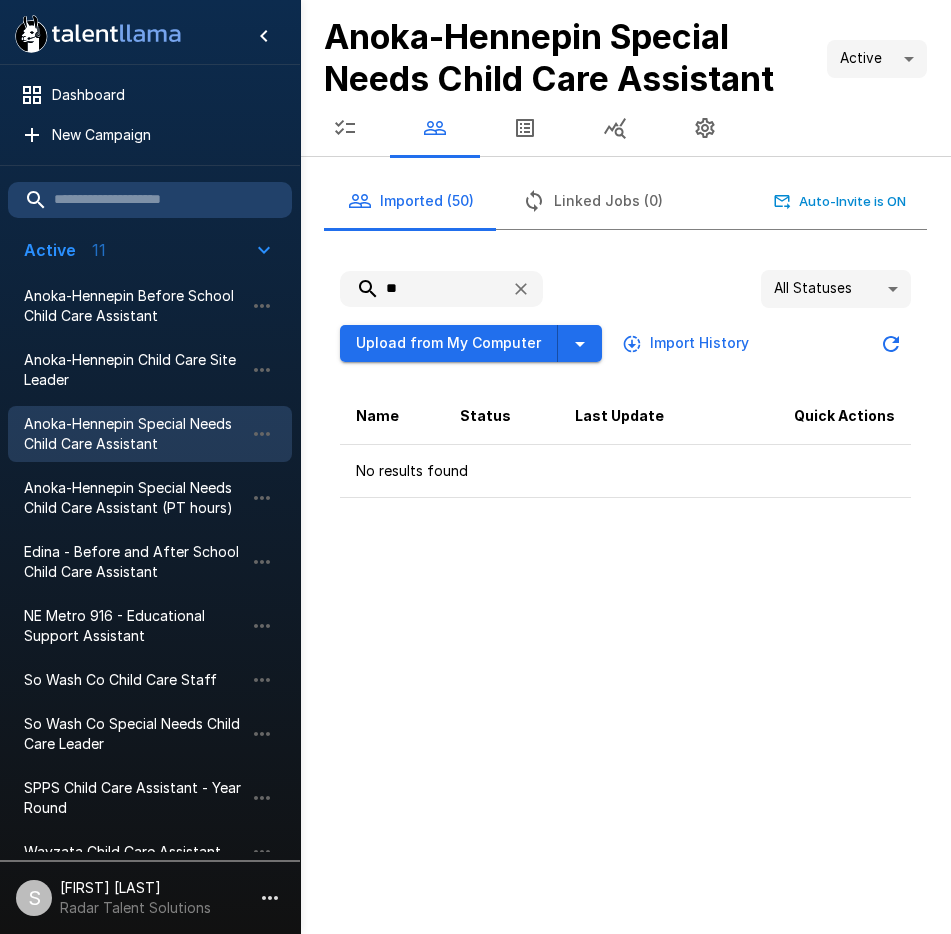type on "*" 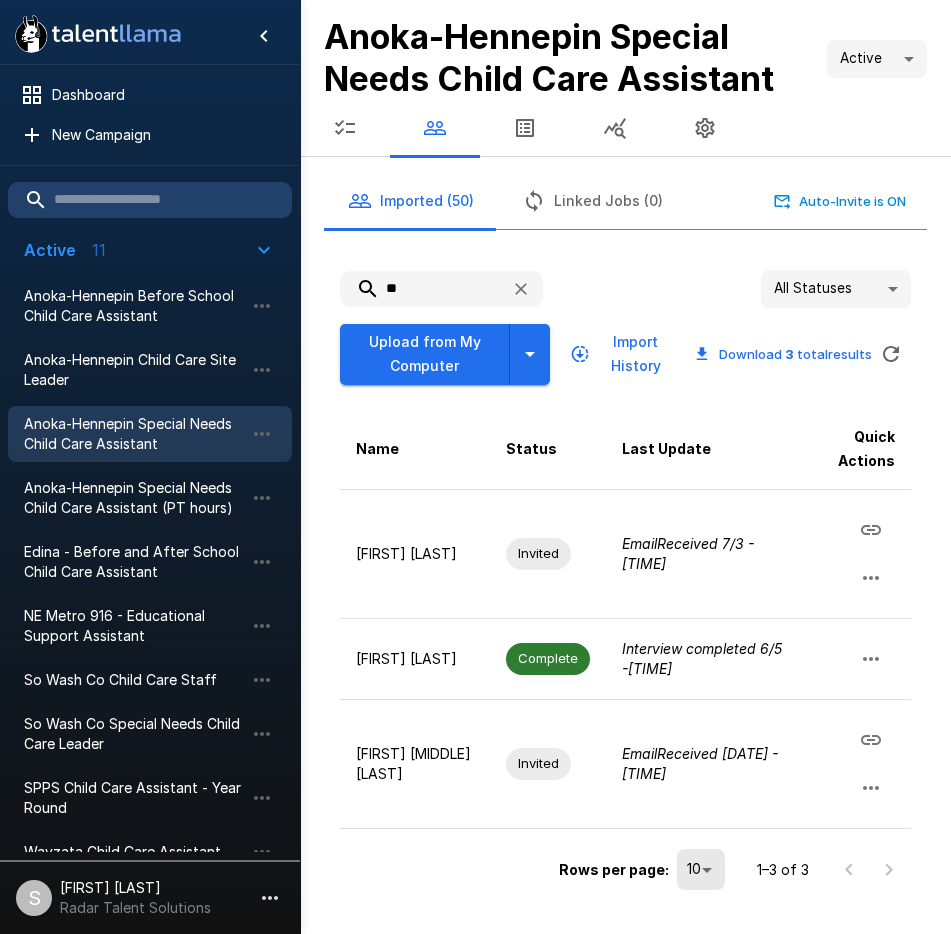 type on "*" 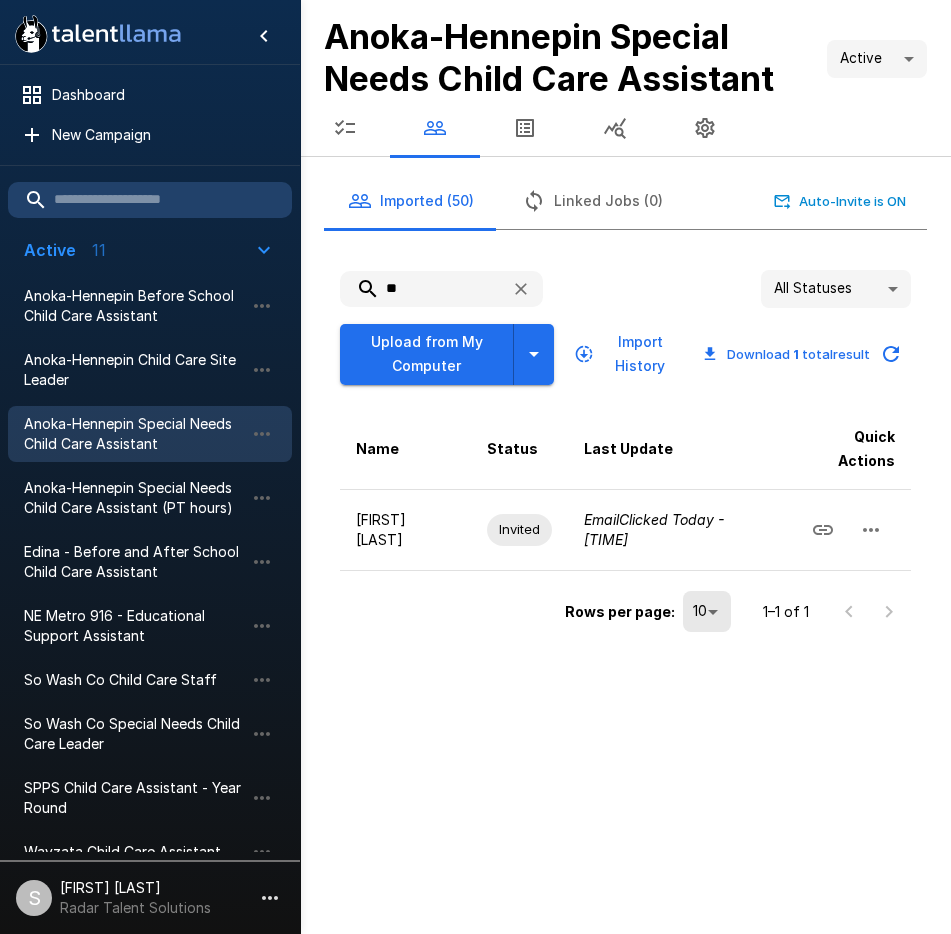 type on "*" 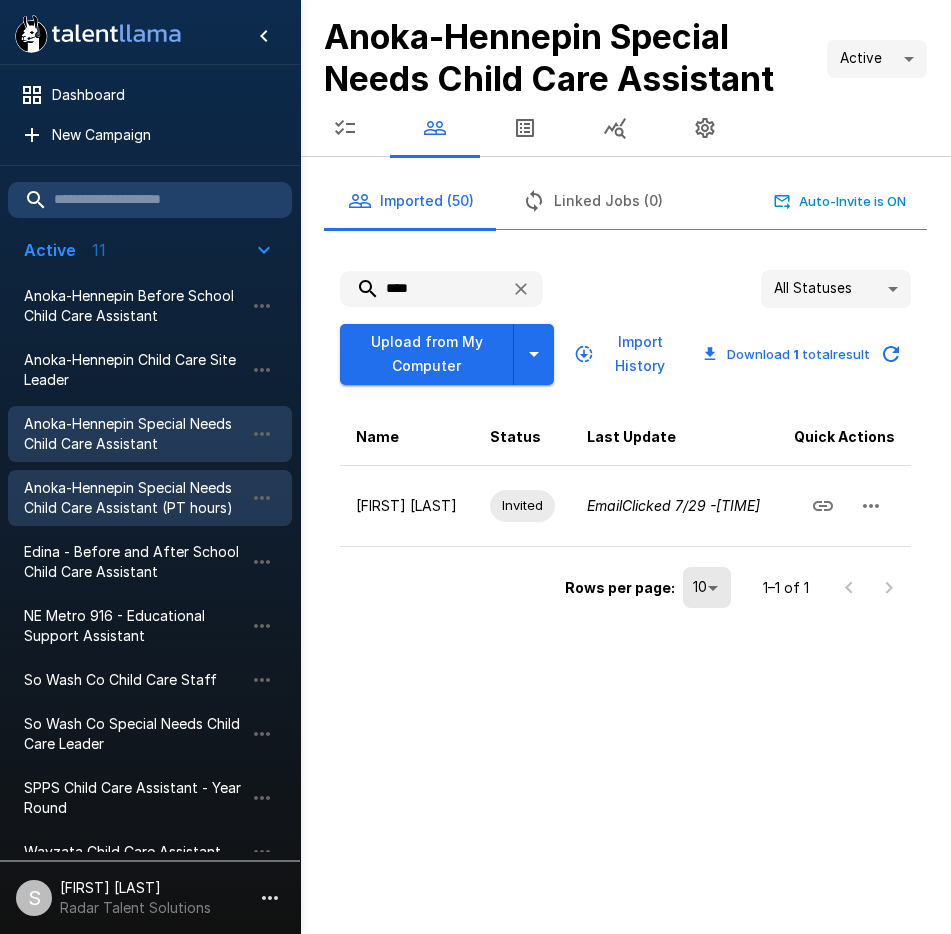 type on "****" 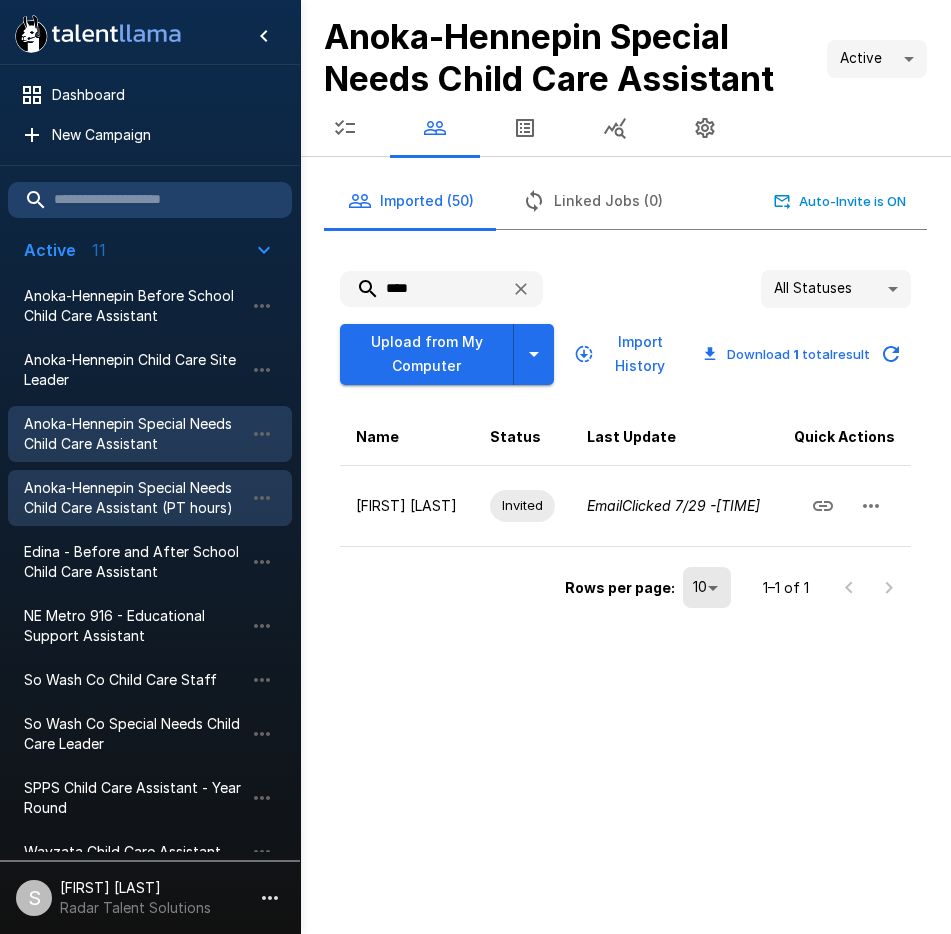 click on "Anoka-Hennepin Special Needs Child Care Assistant (PT hours)" at bounding box center (134, 498) 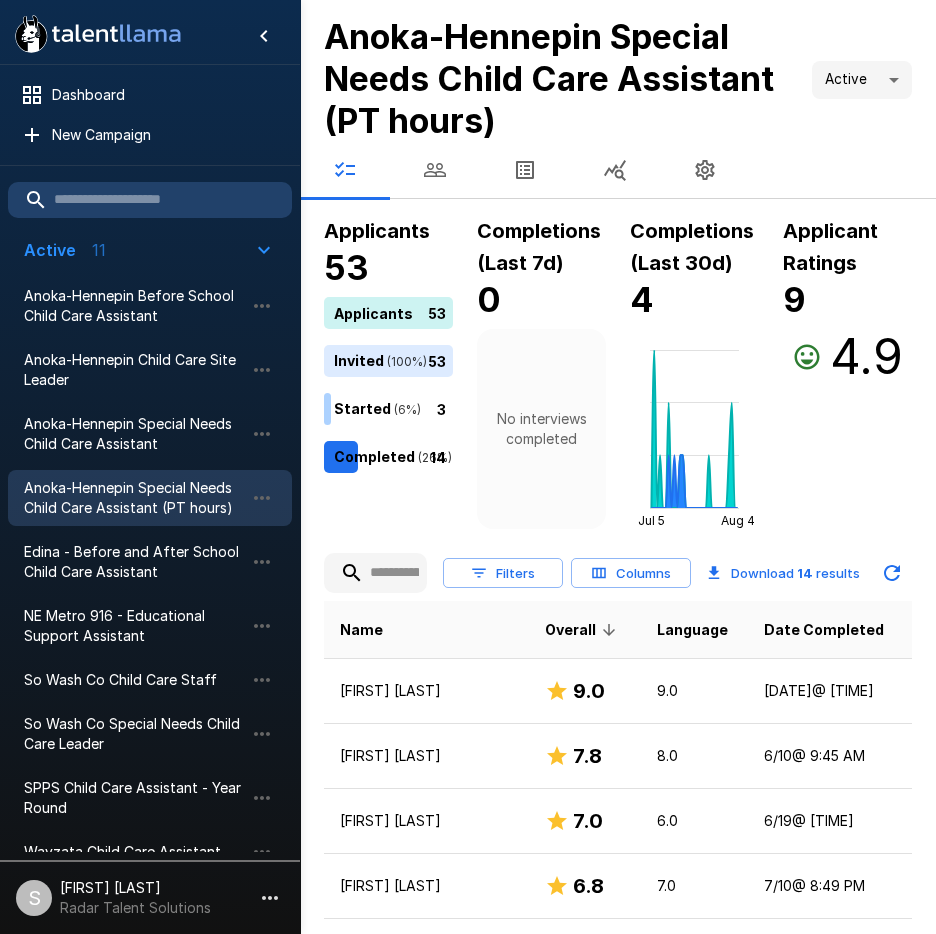 click 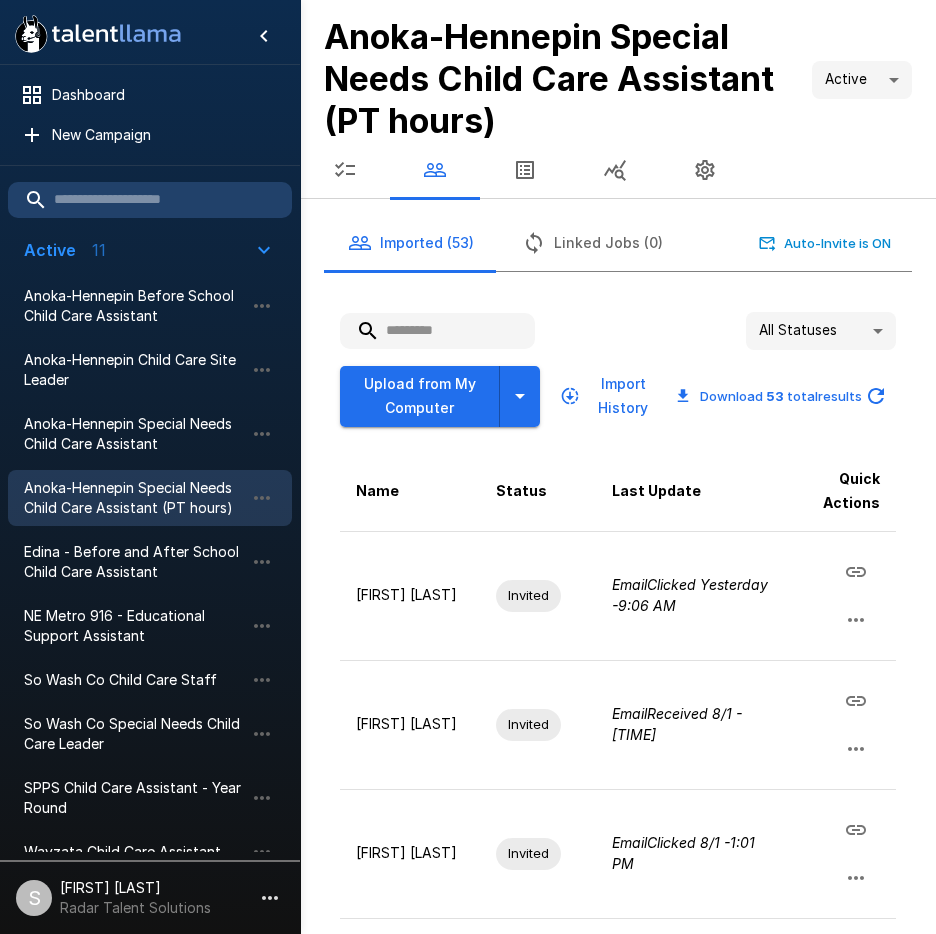click at bounding box center (437, 331) 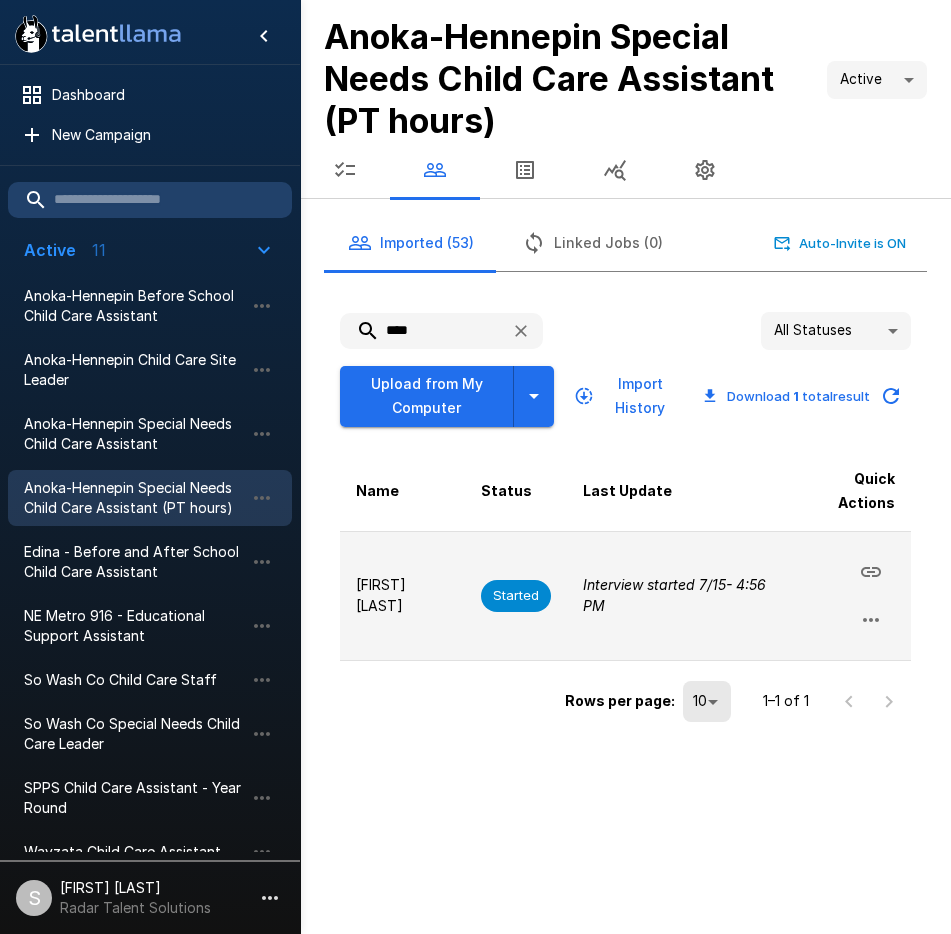 type on "****" 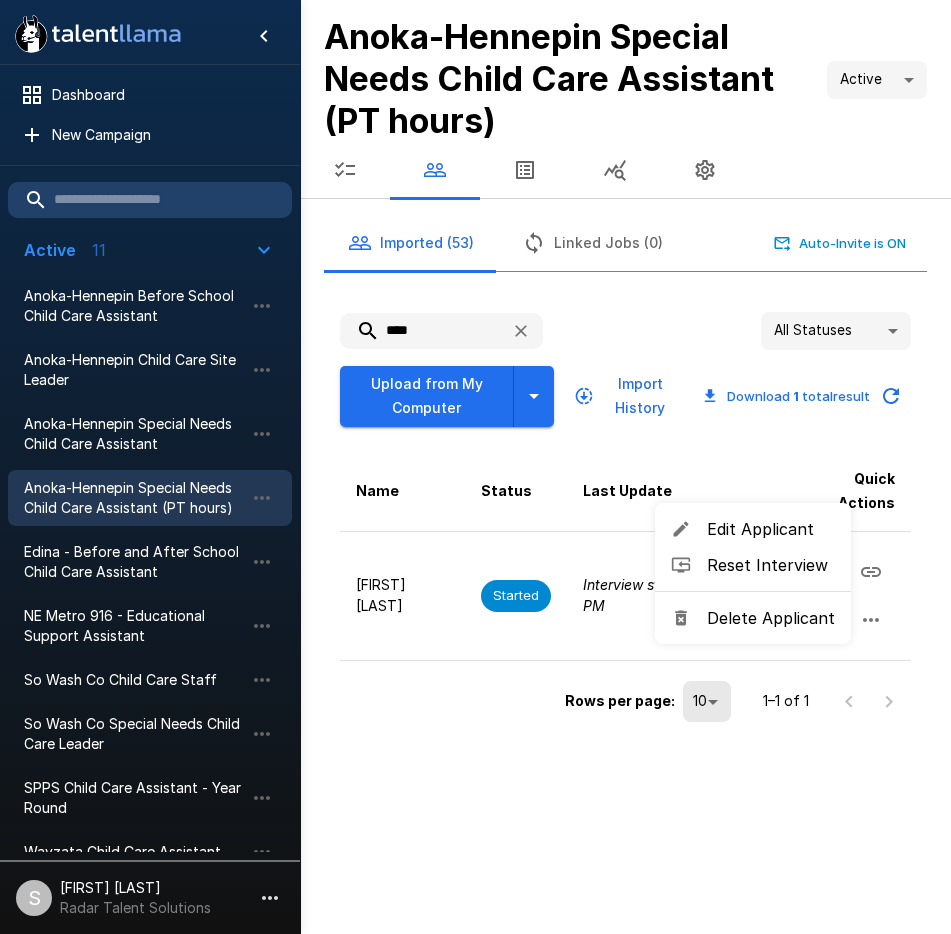 click on "Delete Applicant" at bounding box center [771, 618] 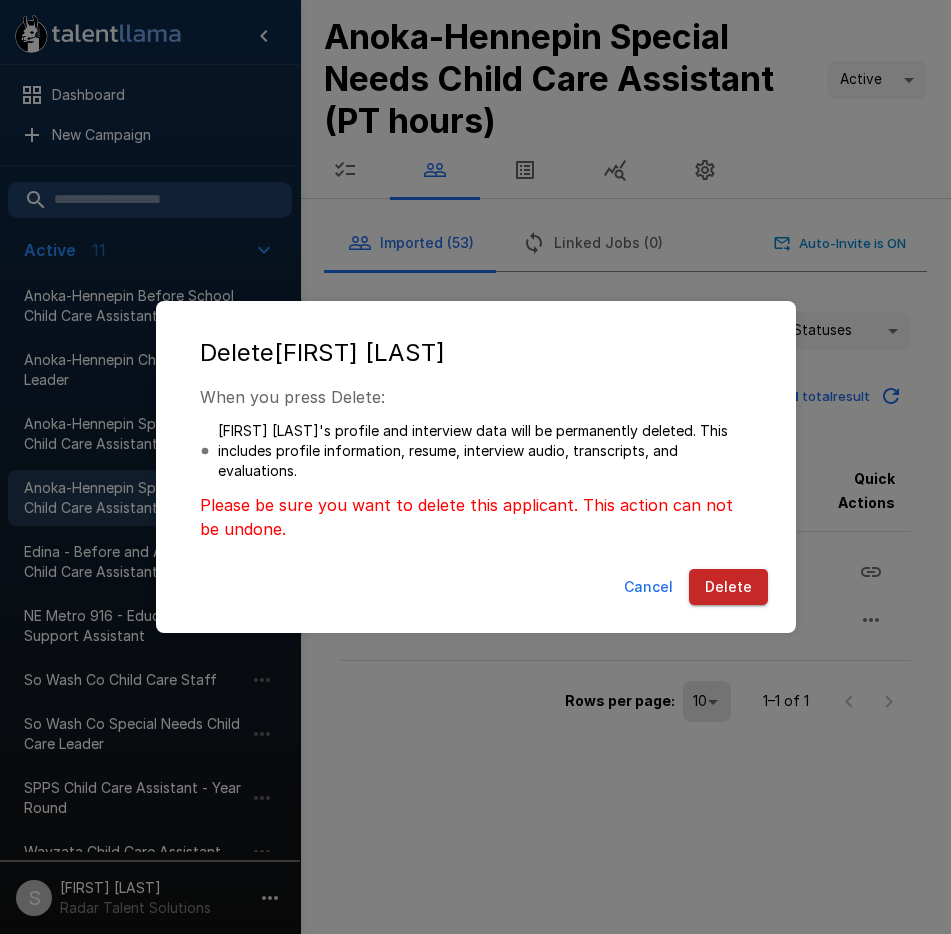 click on "Delete" at bounding box center (728, 587) 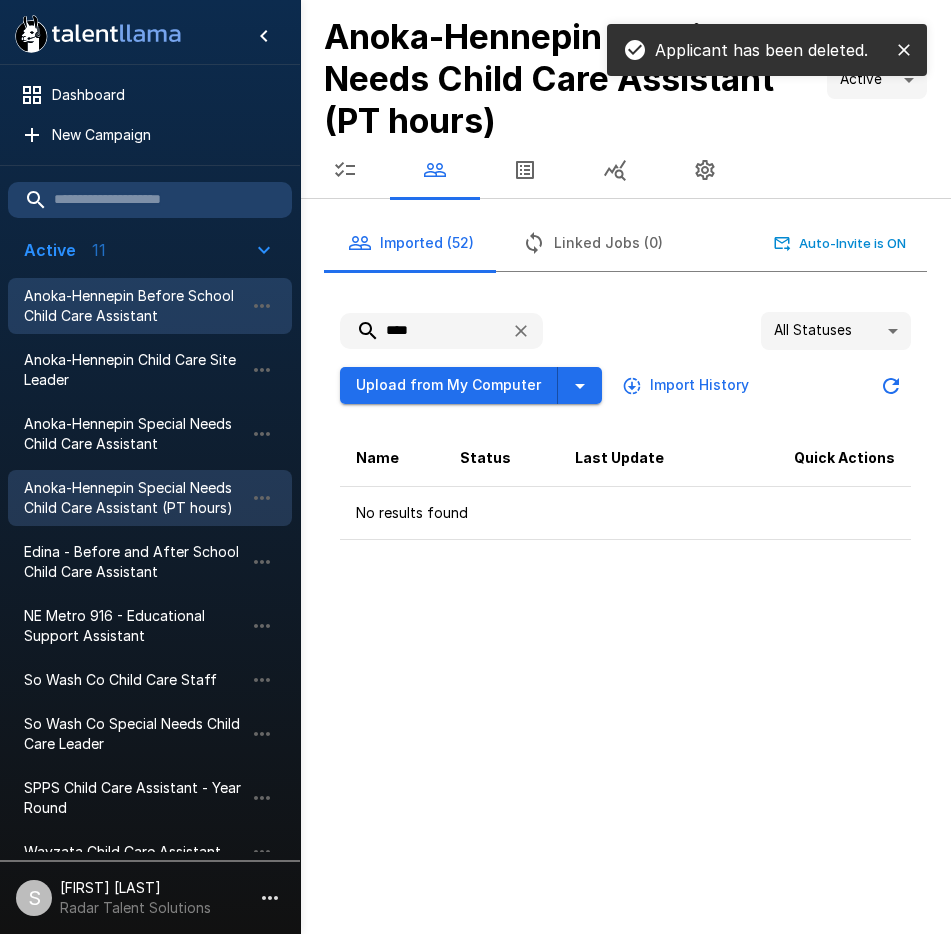 click on "Anoka-Hennepin Before School Child Care Assistant" at bounding box center (134, 306) 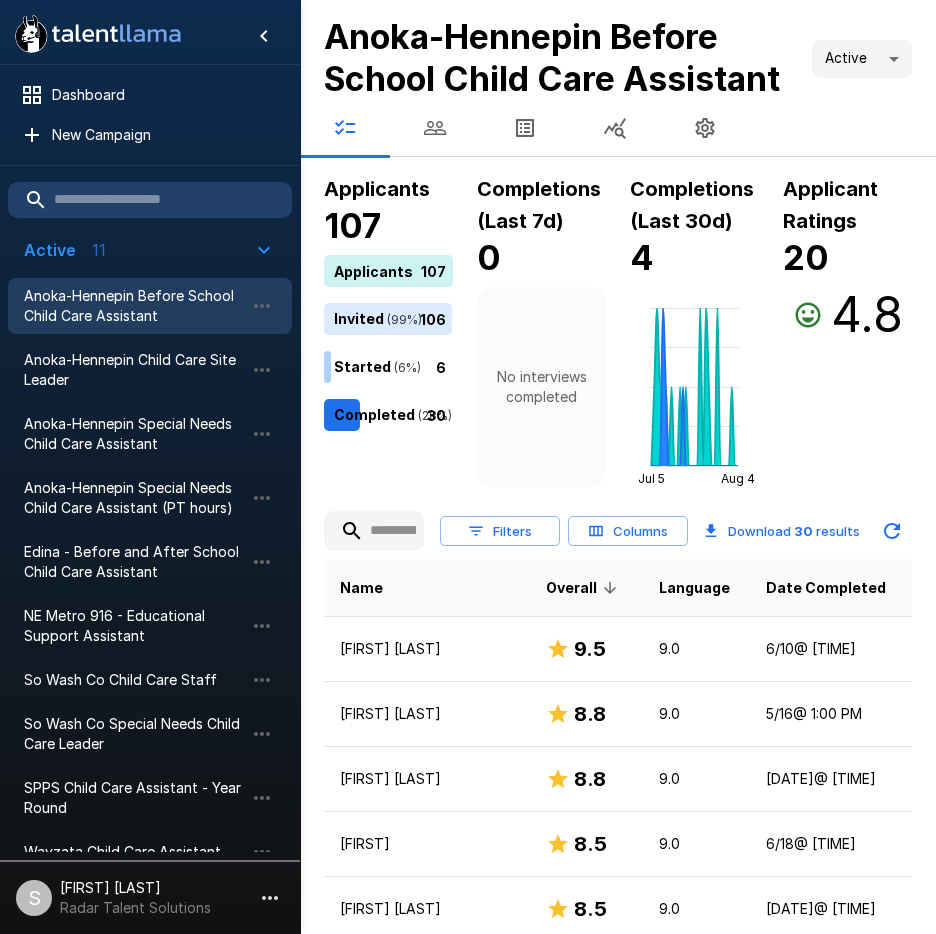click 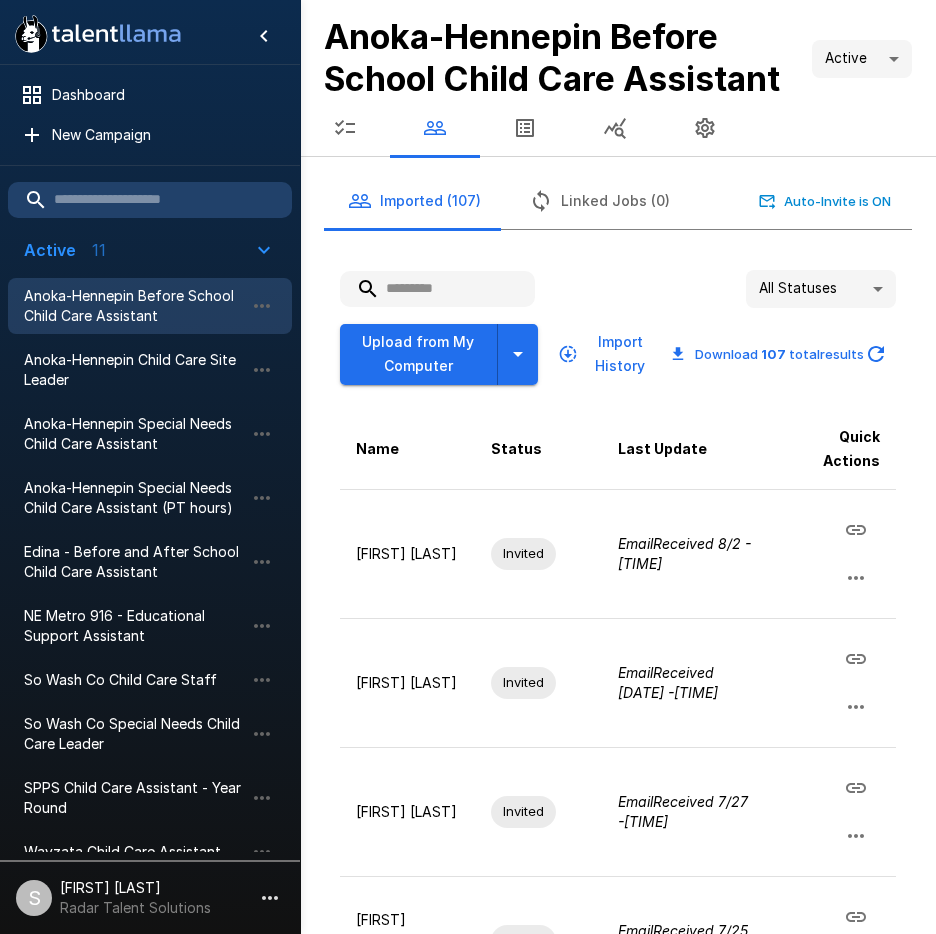 click at bounding box center (437, 289) 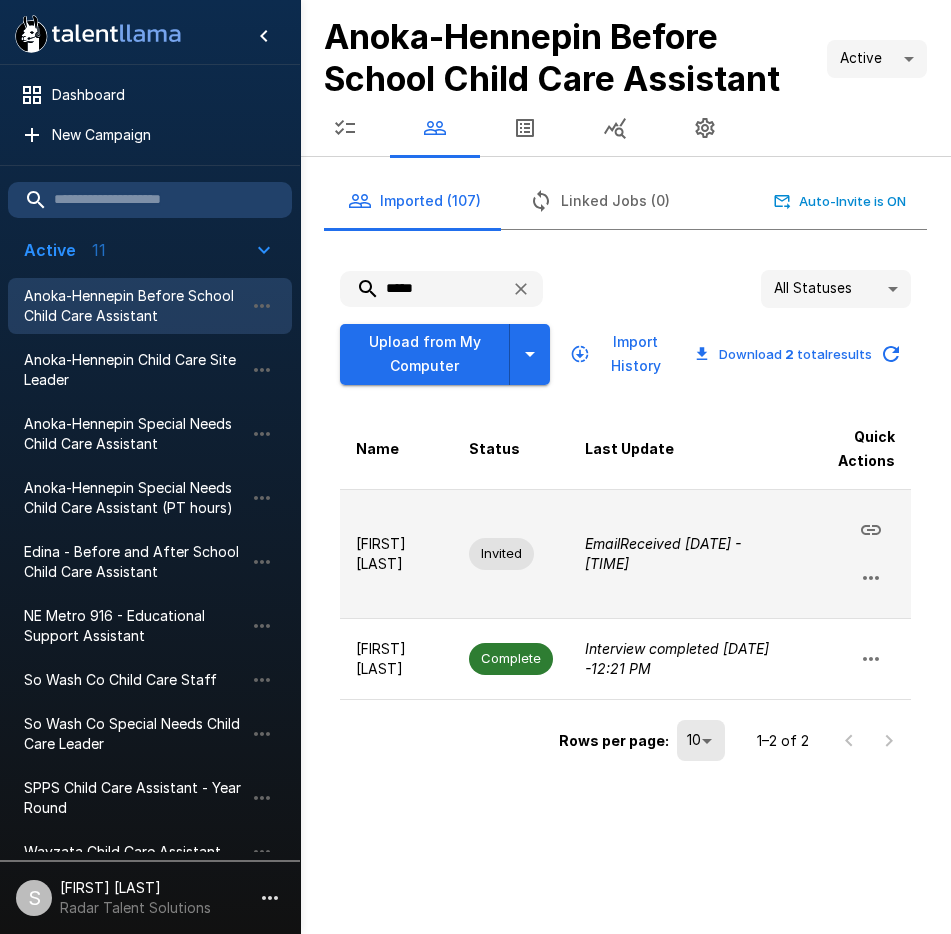 type on "*****" 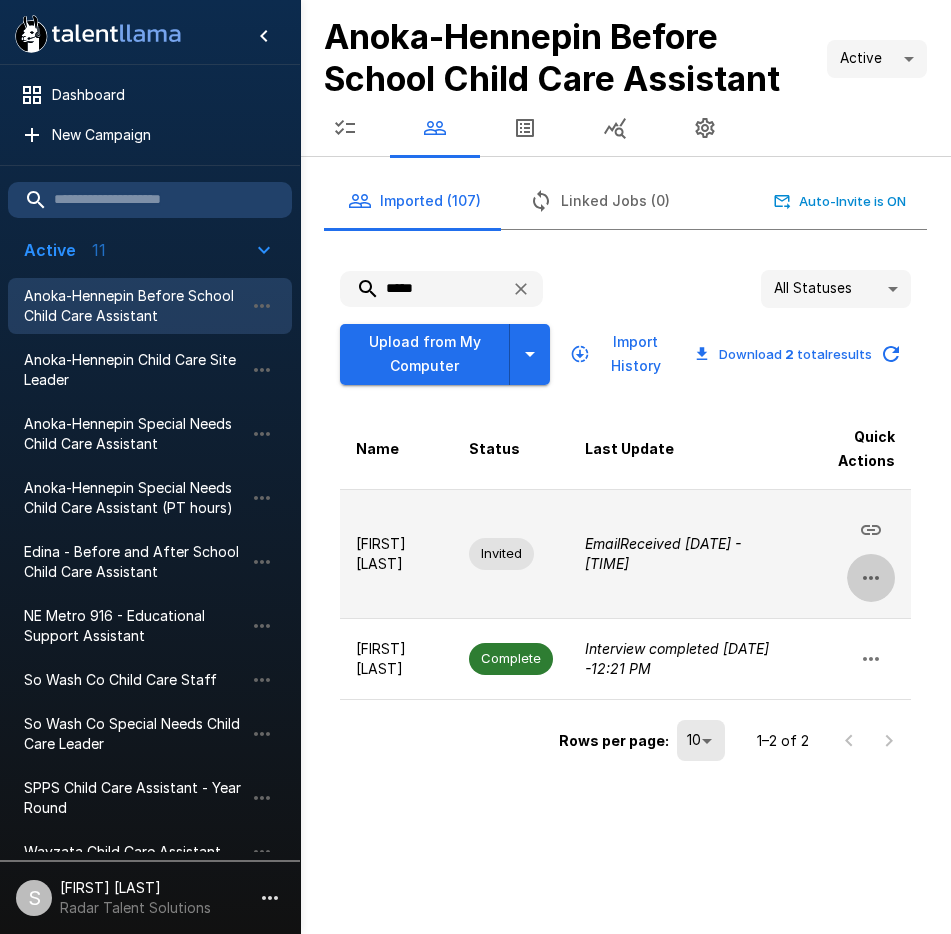 click 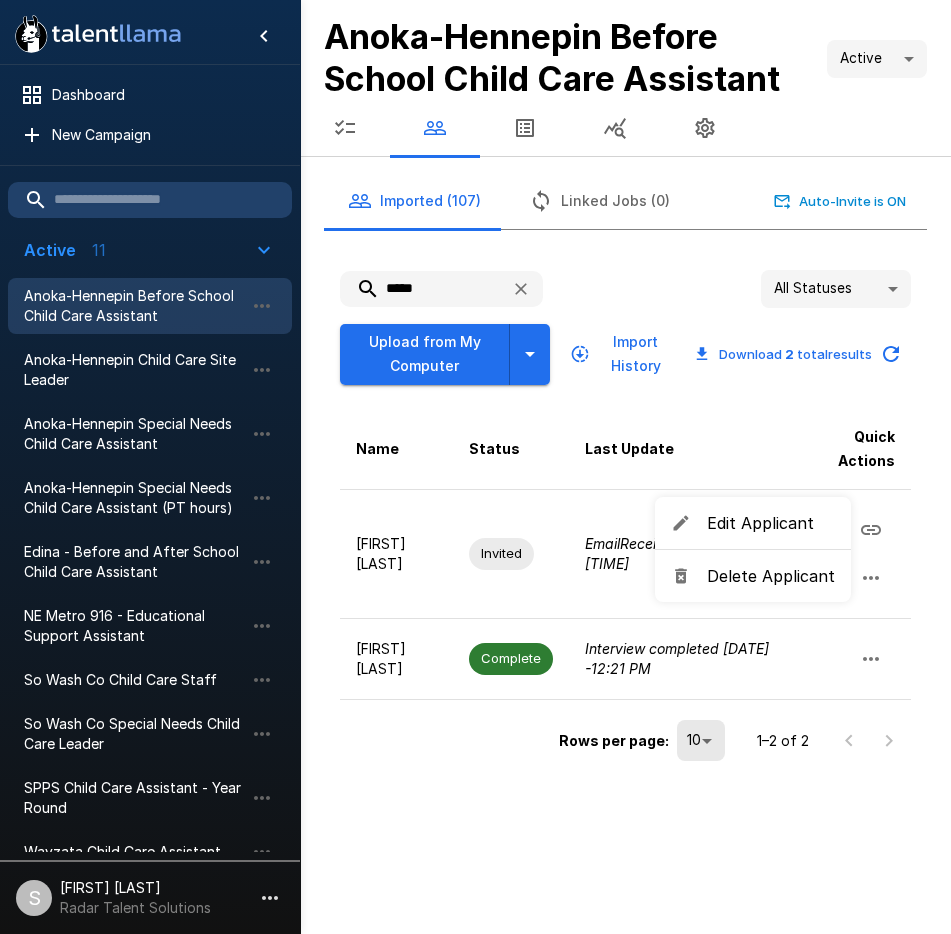 click on "Delete Applicant" at bounding box center (771, 576) 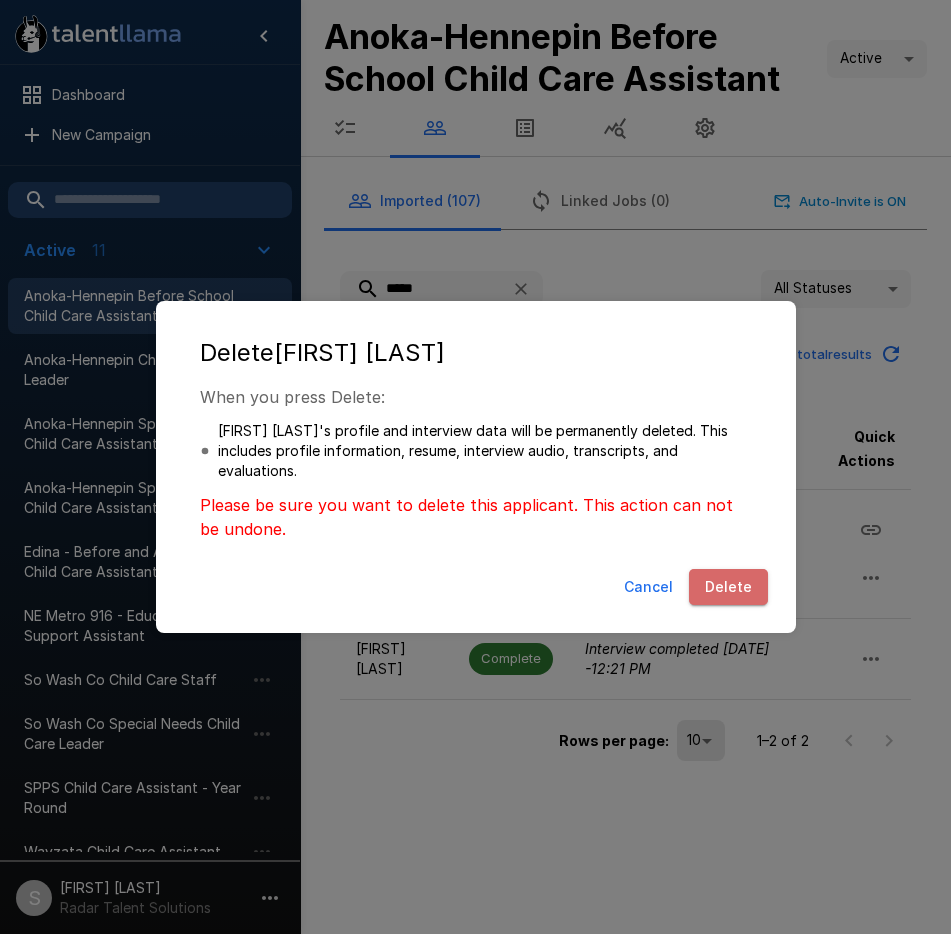 drag, startPoint x: 757, startPoint y: 583, endPoint x: 728, endPoint y: 581, distance: 29.068884 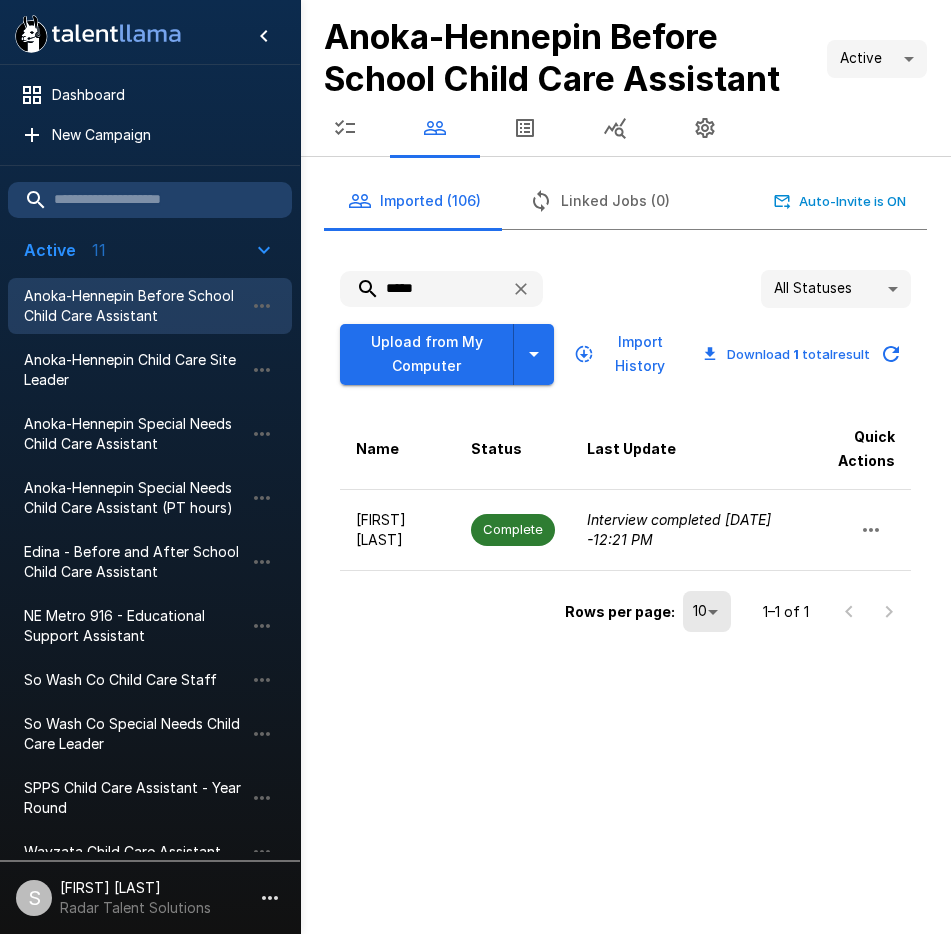 click 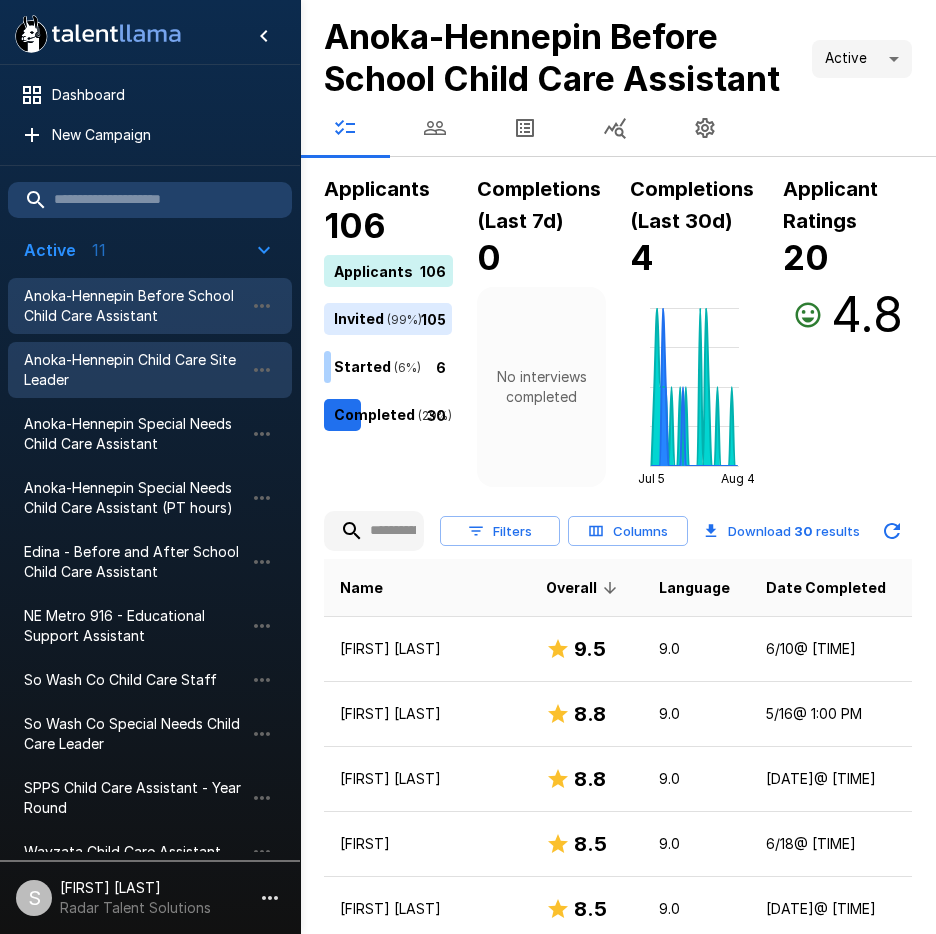 click on "Anoka-Hennepin Child Care Site Leader" at bounding box center (134, 370) 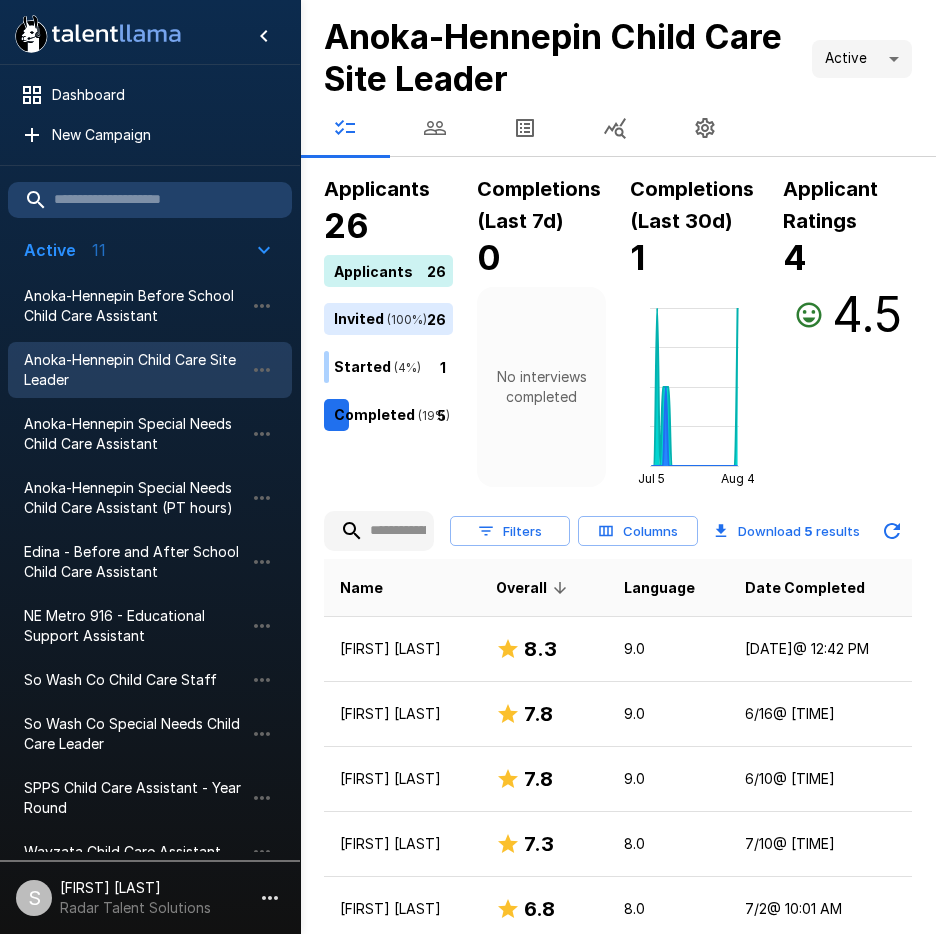 click 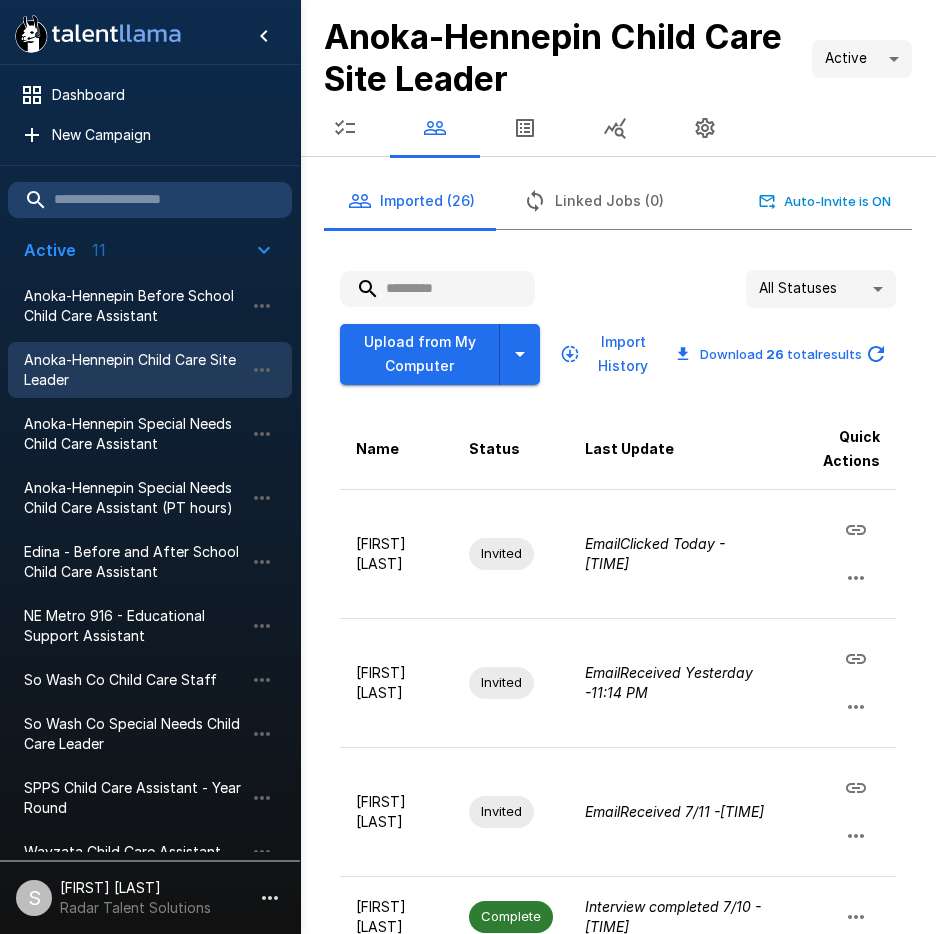 click at bounding box center (345, 128) 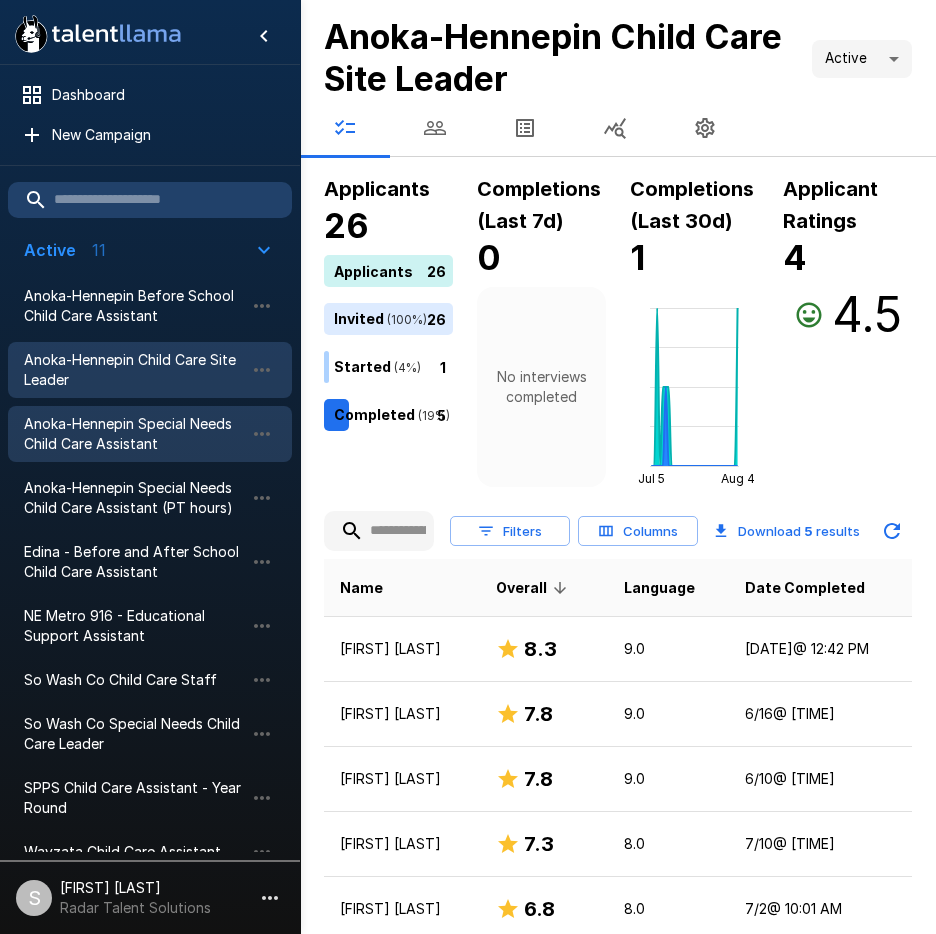 click on "Anoka-Hennepin Special Needs Child Care Assistant" at bounding box center (134, 434) 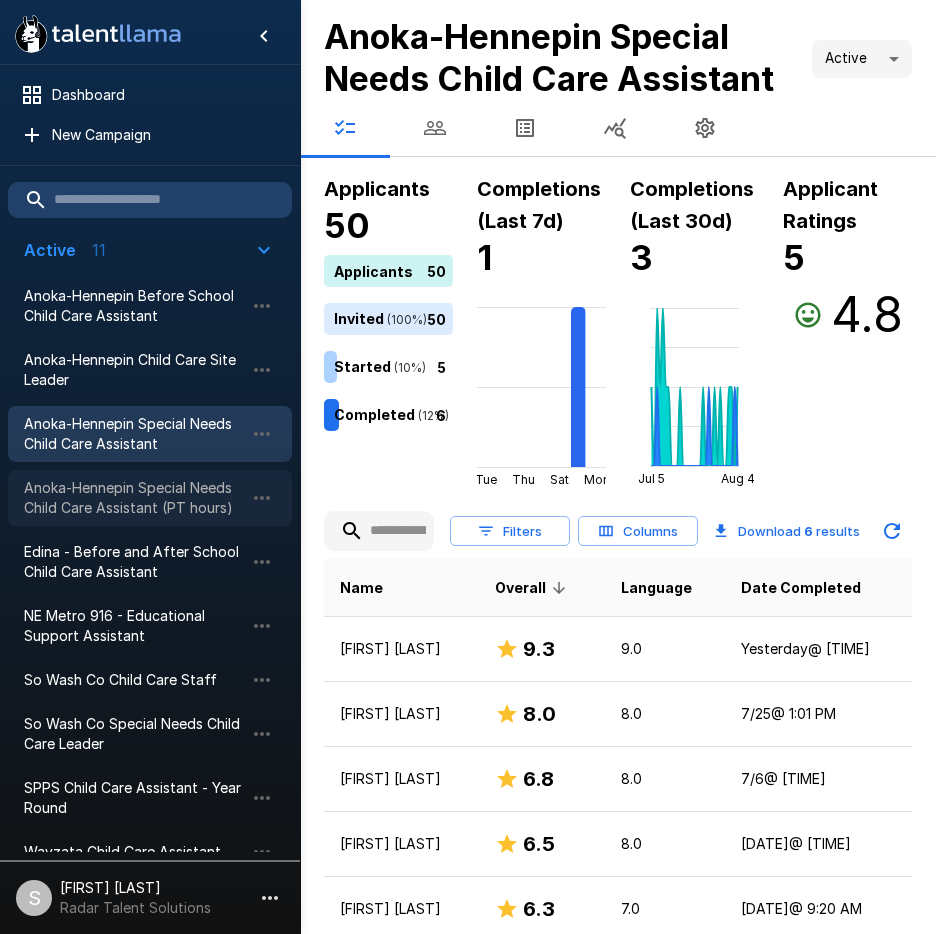 click on "Anoka-Hennepin Special Needs Child Care Assistant (PT hours)" at bounding box center (134, 498) 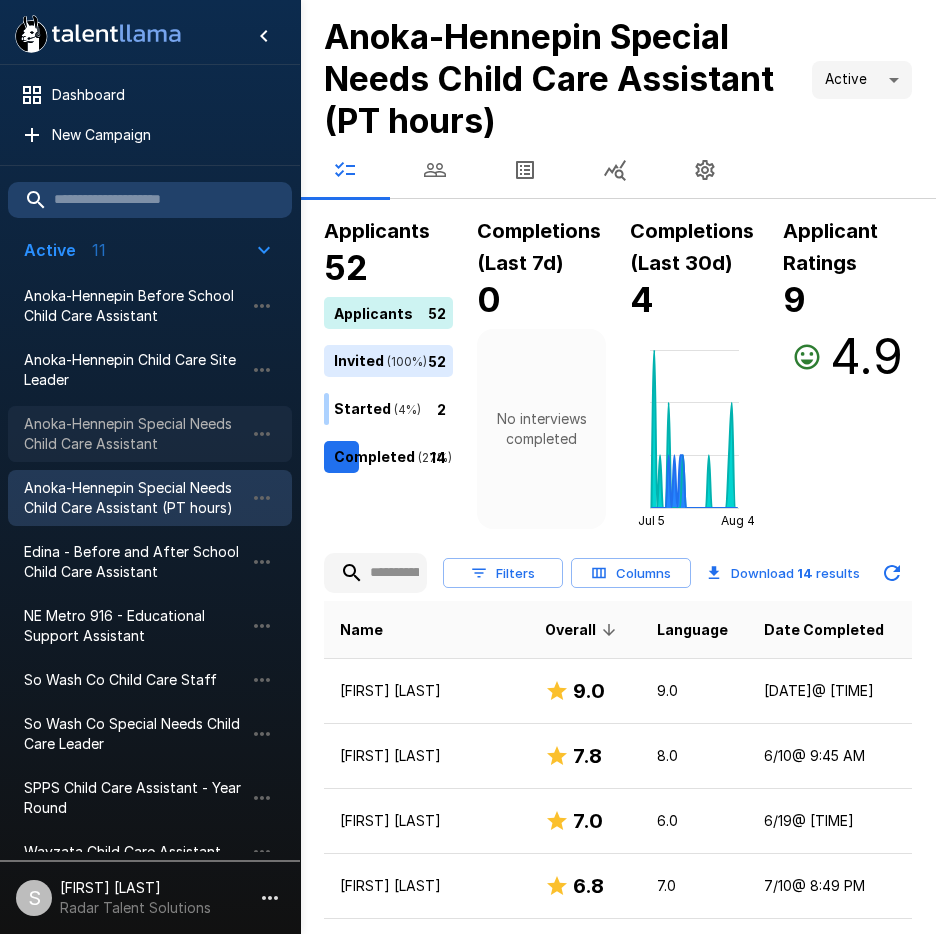 click on "Anoka-Hennepin Special Needs Child Care Assistant" at bounding box center [134, 434] 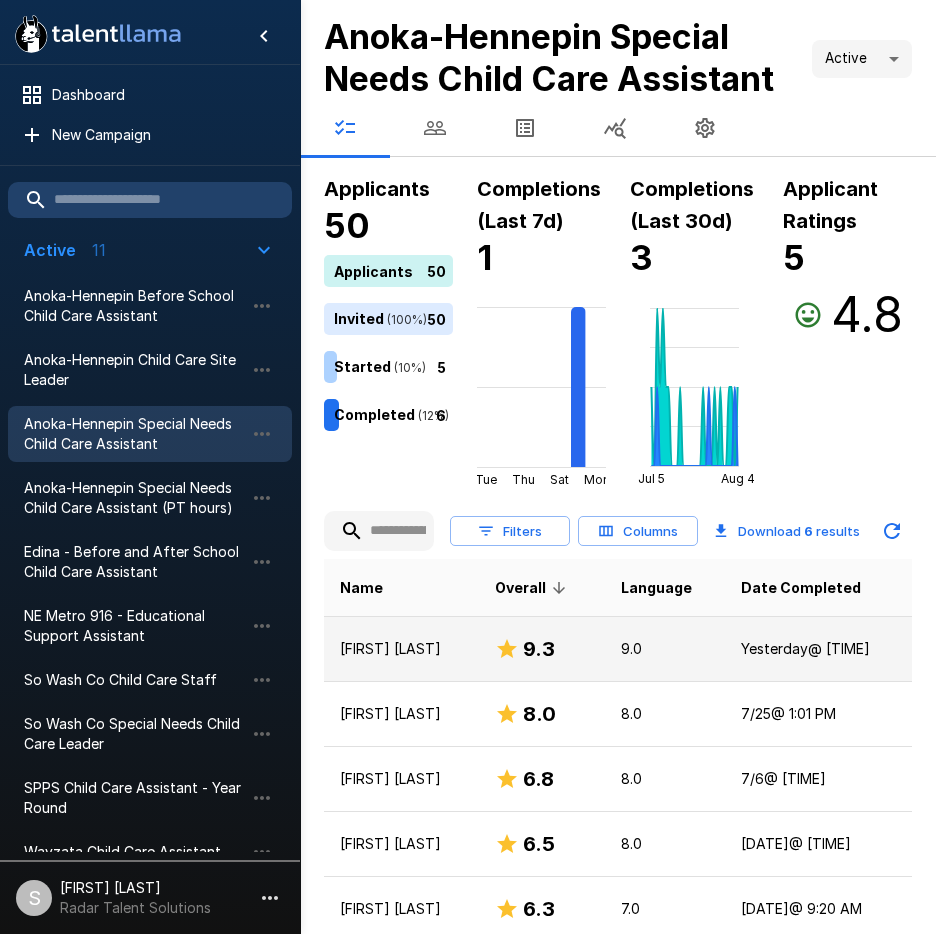 click on "[FIRST] [LAST]" at bounding box center [401, 649] 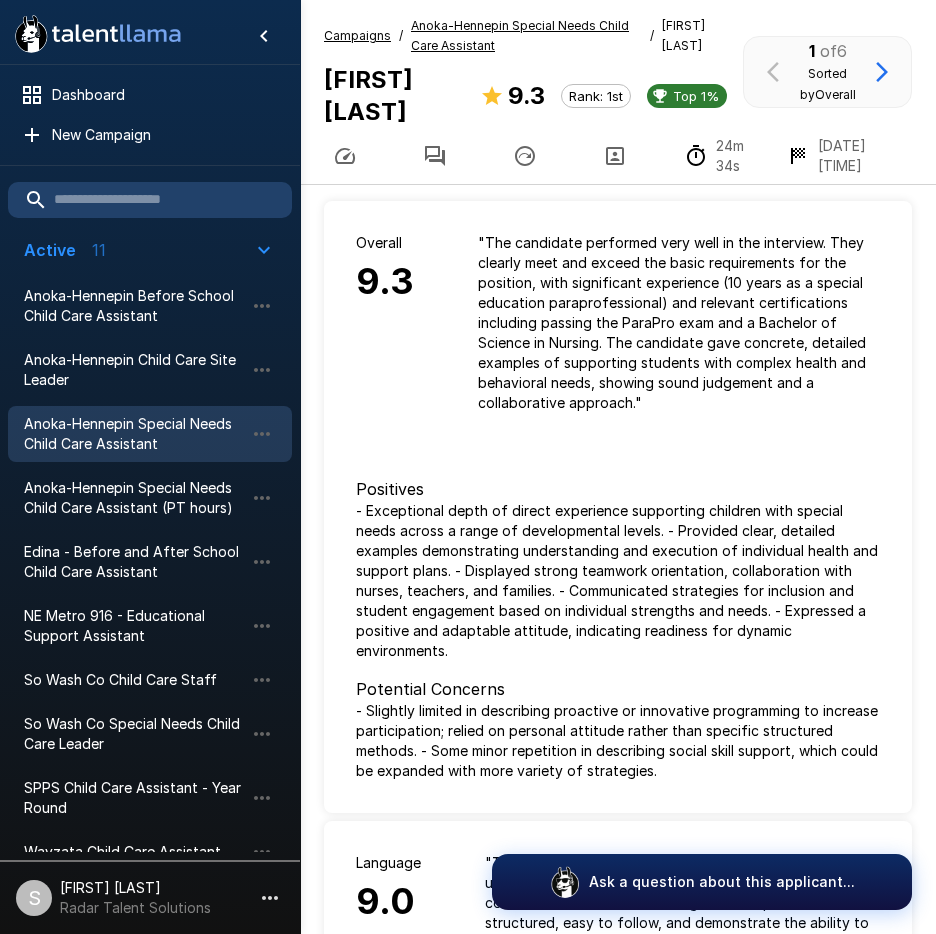 click 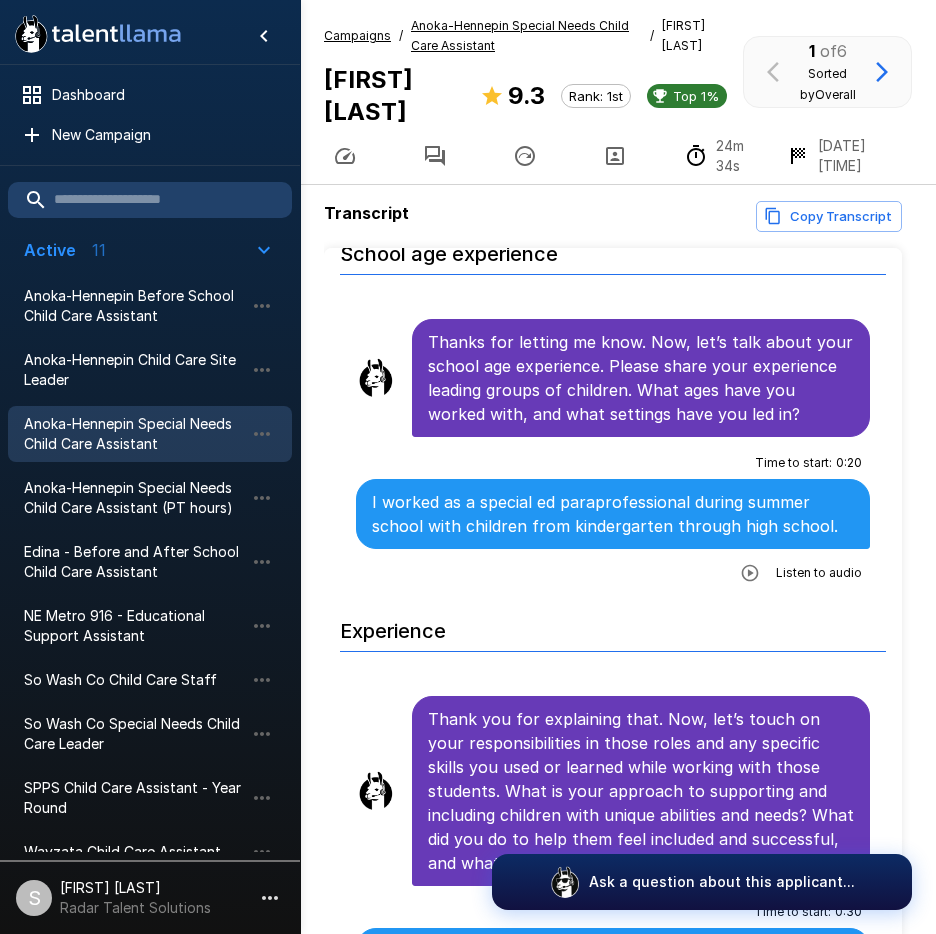 scroll, scrollTop: 1500, scrollLeft: 0, axis: vertical 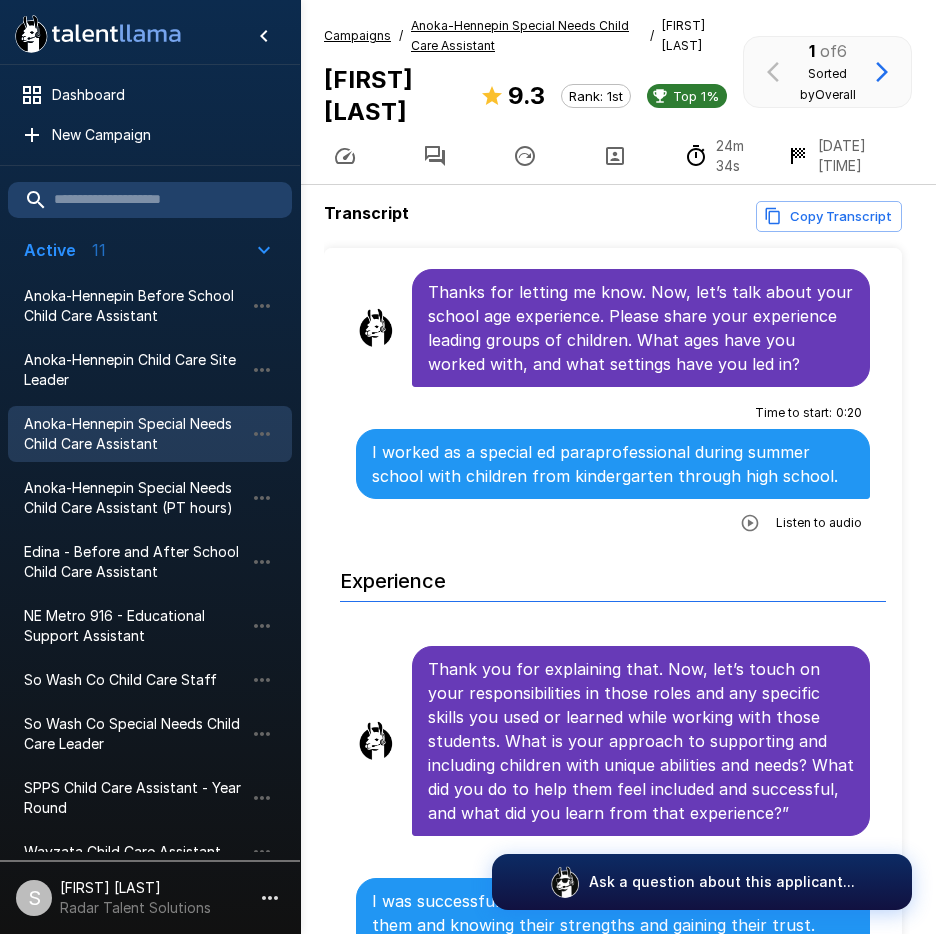 click 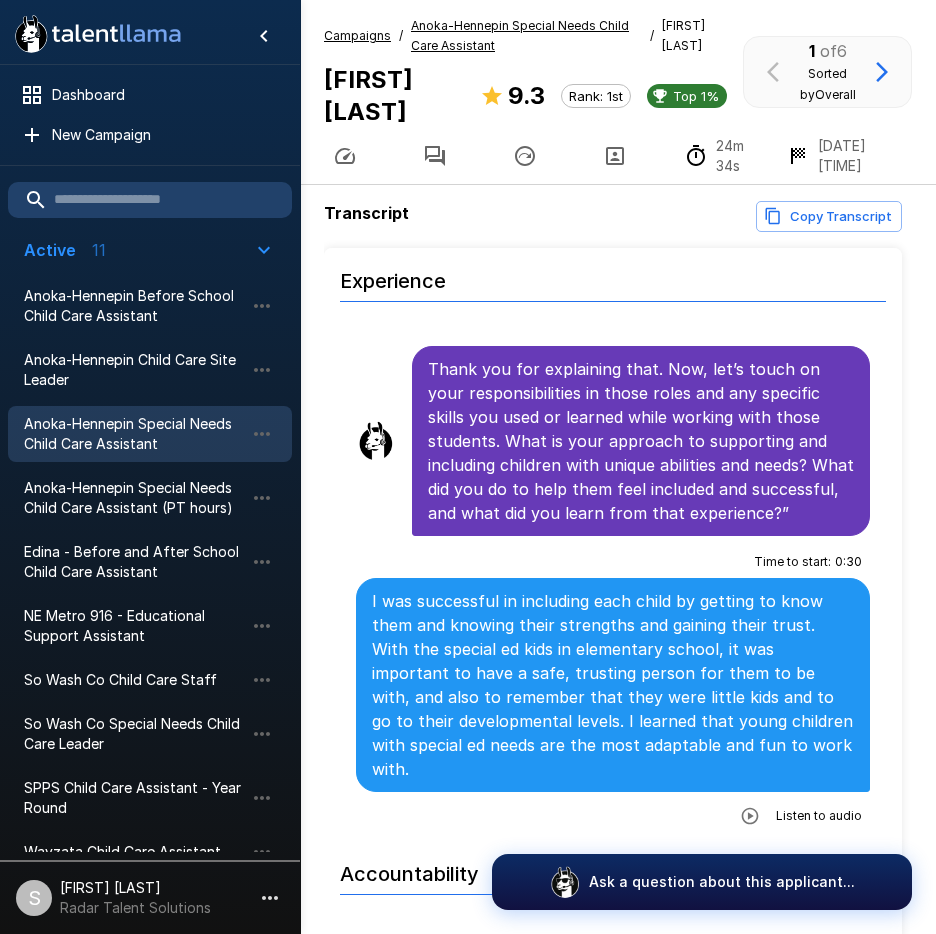 scroll, scrollTop: 1900, scrollLeft: 0, axis: vertical 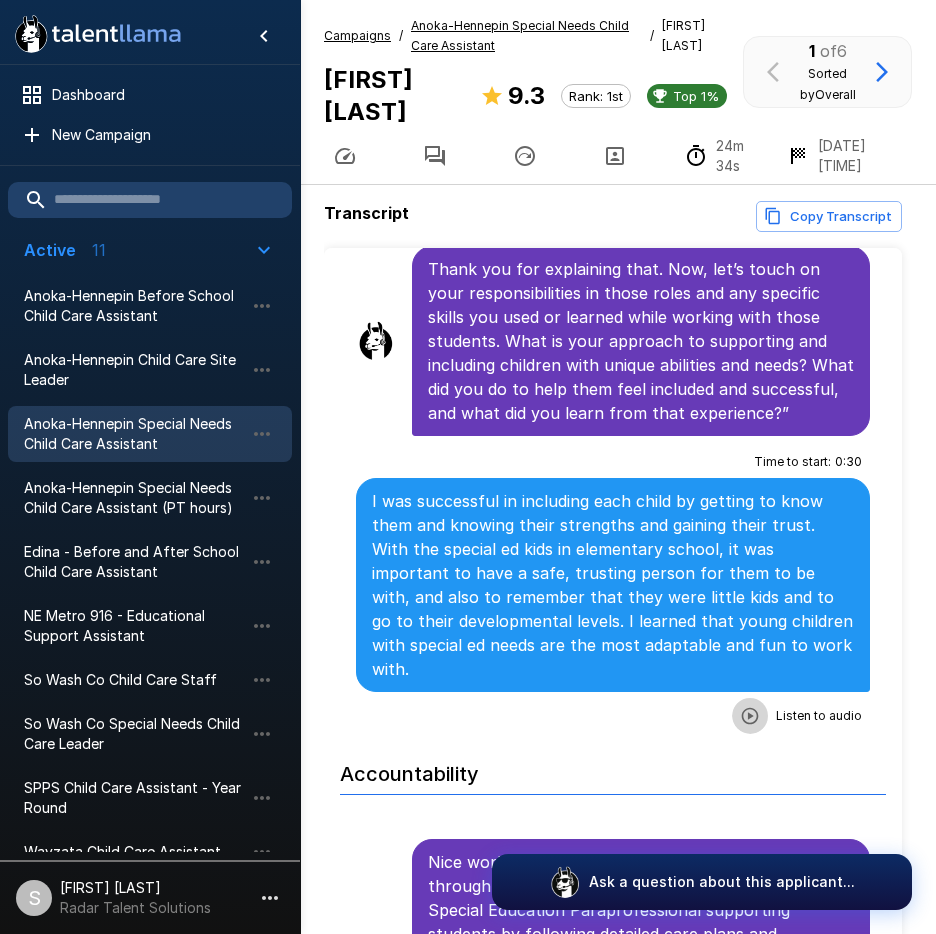 click 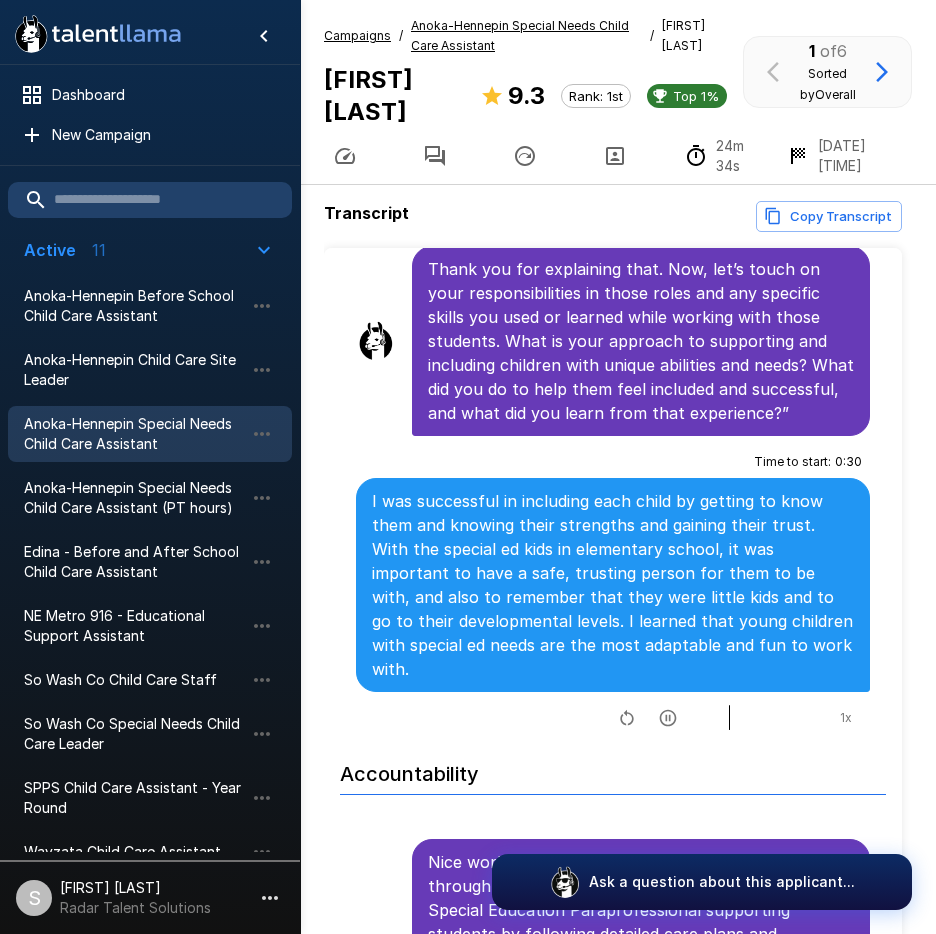 click 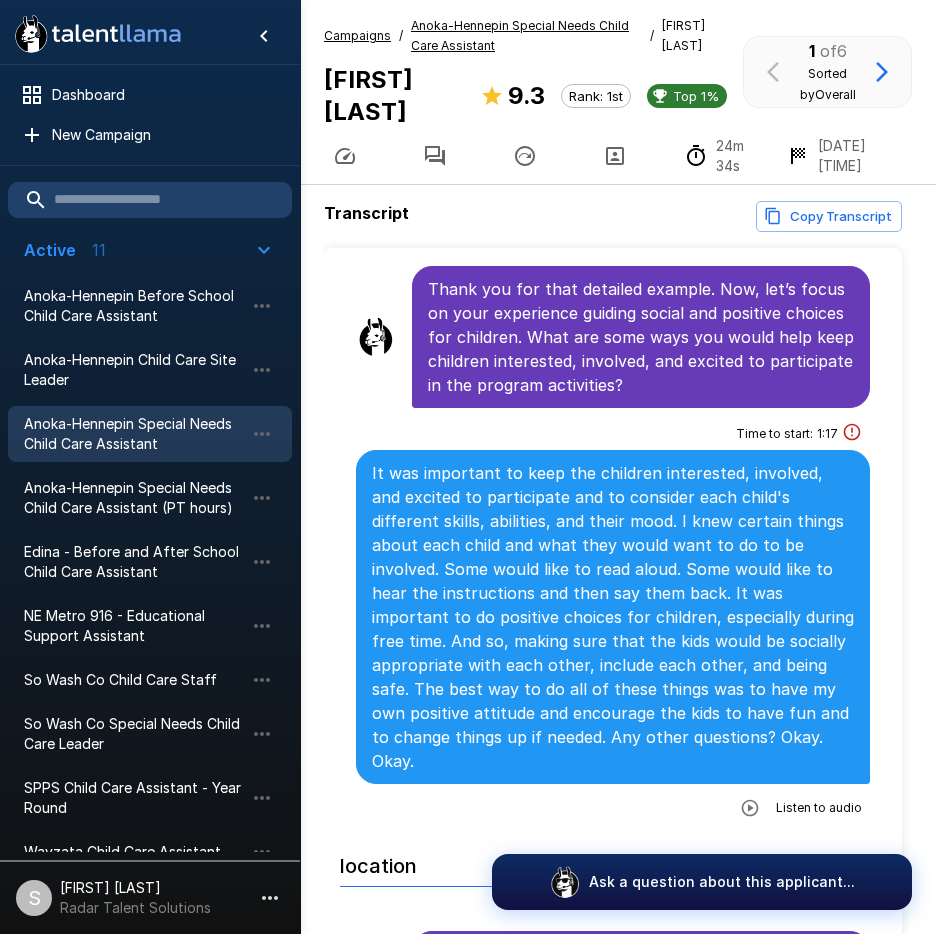 scroll, scrollTop: 3800, scrollLeft: 0, axis: vertical 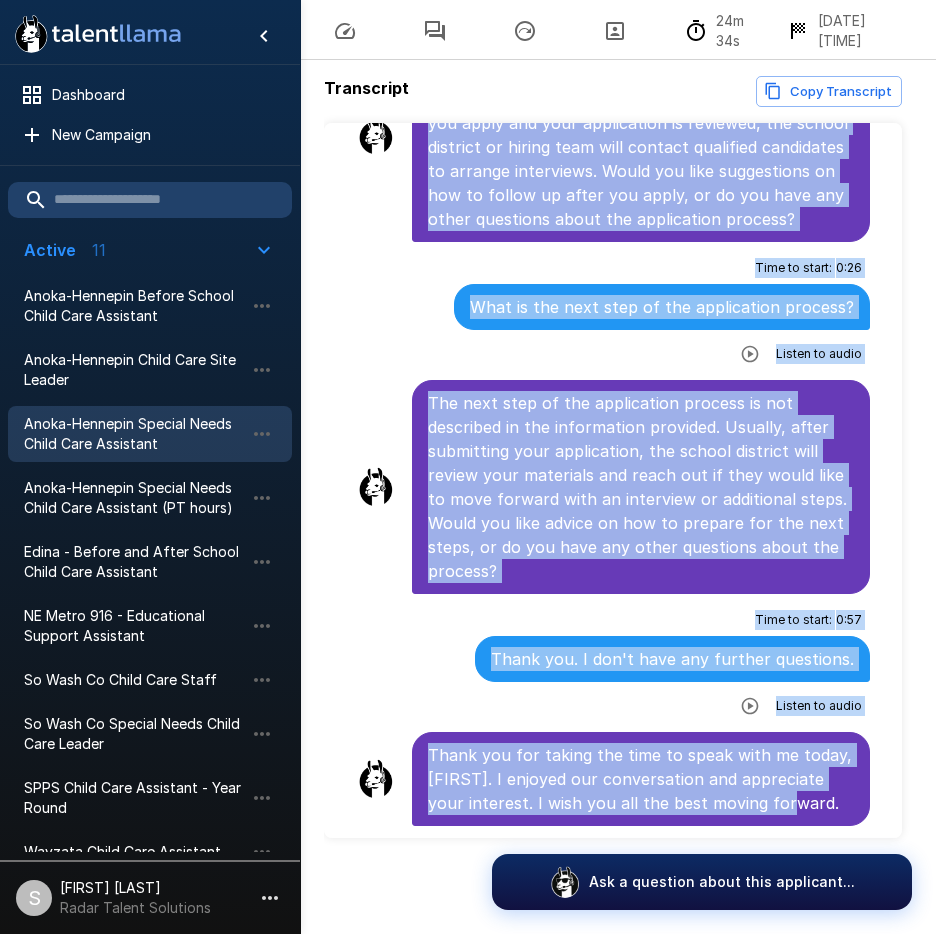 drag, startPoint x: 431, startPoint y: 376, endPoint x: 861, endPoint y: 815, distance: 614.5087 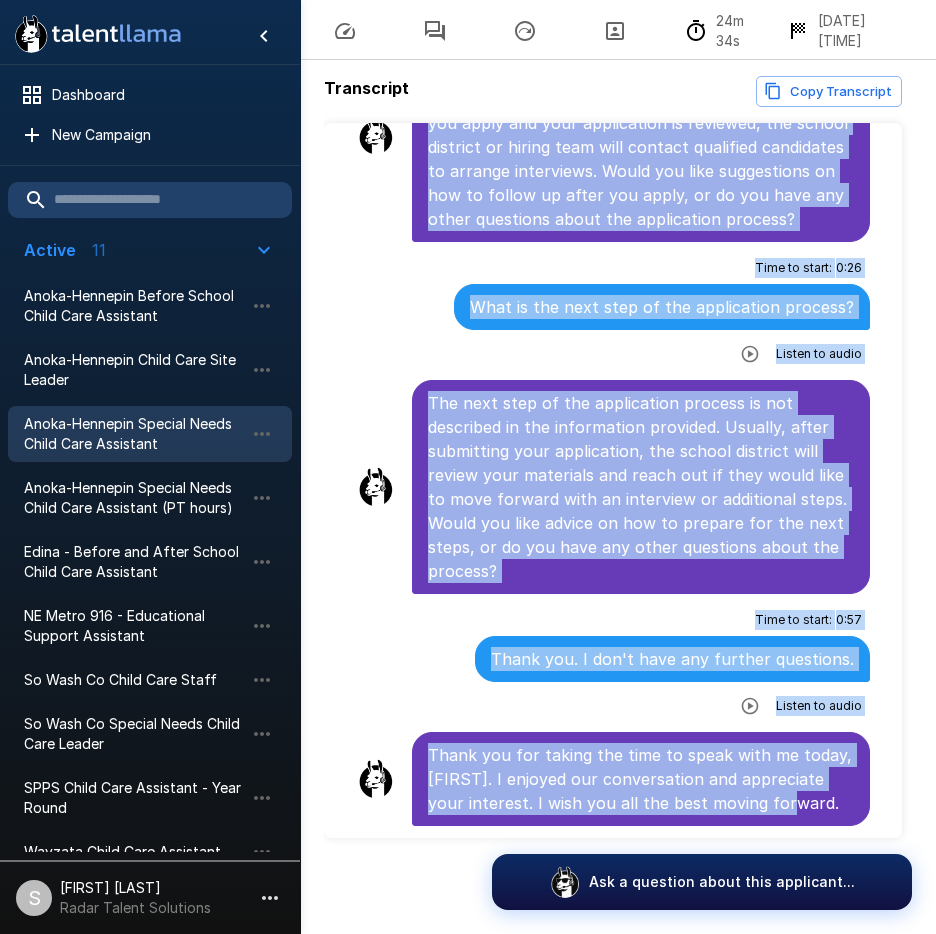 click on "Introduction For help and tips, click the question bubble at the bottom of the screen.  Is it ok if I call you [FIRST], or do you prefer something else? Time to start : 0 : 08 Yes, you can call me [FIRST]. Listen to audio High school diploma or equivalent Perfect, thanks [FIRST].  Let's get started.  Do you have a high school diploma or equivalent?  Time to start : 0 : 09 Yes, I have a high school degree. Listen to audio Training/Education Good to know. Now, let’s shift our attention to your training and certifications. Do you have at least one of the following: 120 hours of training in a child-related area, 12 college credits in a child-related area, or proof of passing the ParaPro/Paraeducator exam?  Time to start : 0 : 07 I passed the ParaPro Paraeducator exam and I worked in Special Ed for 10 years and I also have my Bachelor of Science in Nursing degree. Listen to audio Work Experience  Time to start : 0 : 06 I worked for 10 years as a special education paraprofessional. Listen to audio : 0 : 20" at bounding box center [613, -3055] 